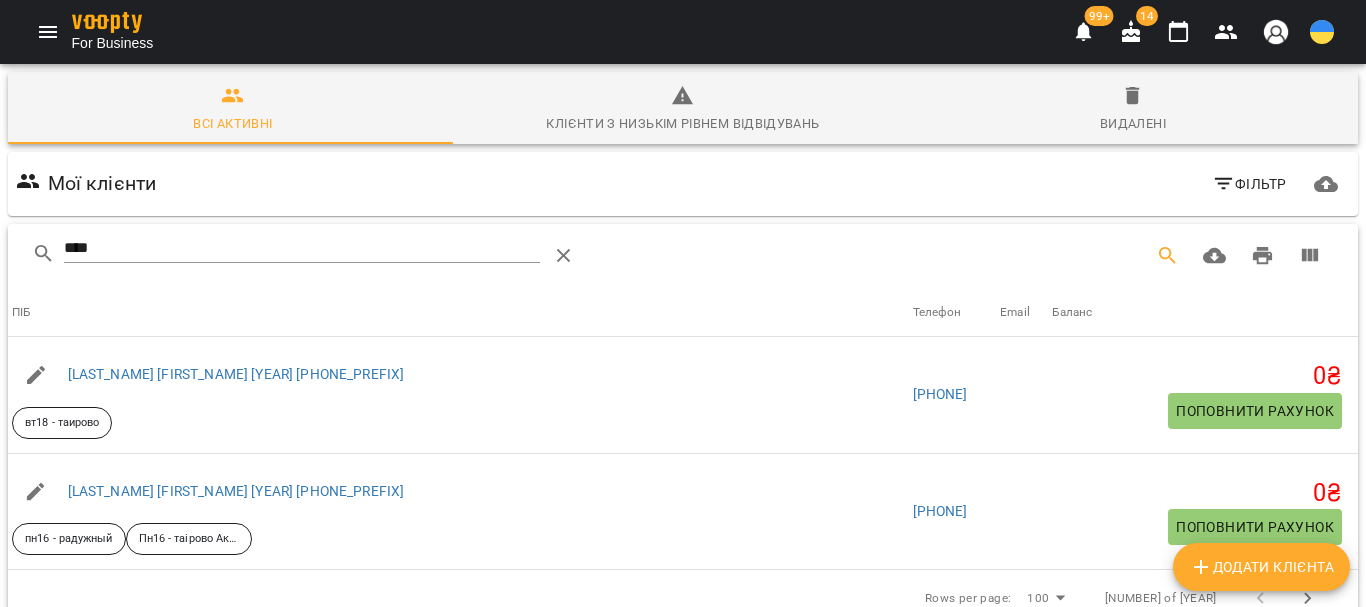 scroll, scrollTop: 0, scrollLeft: 0, axis: both 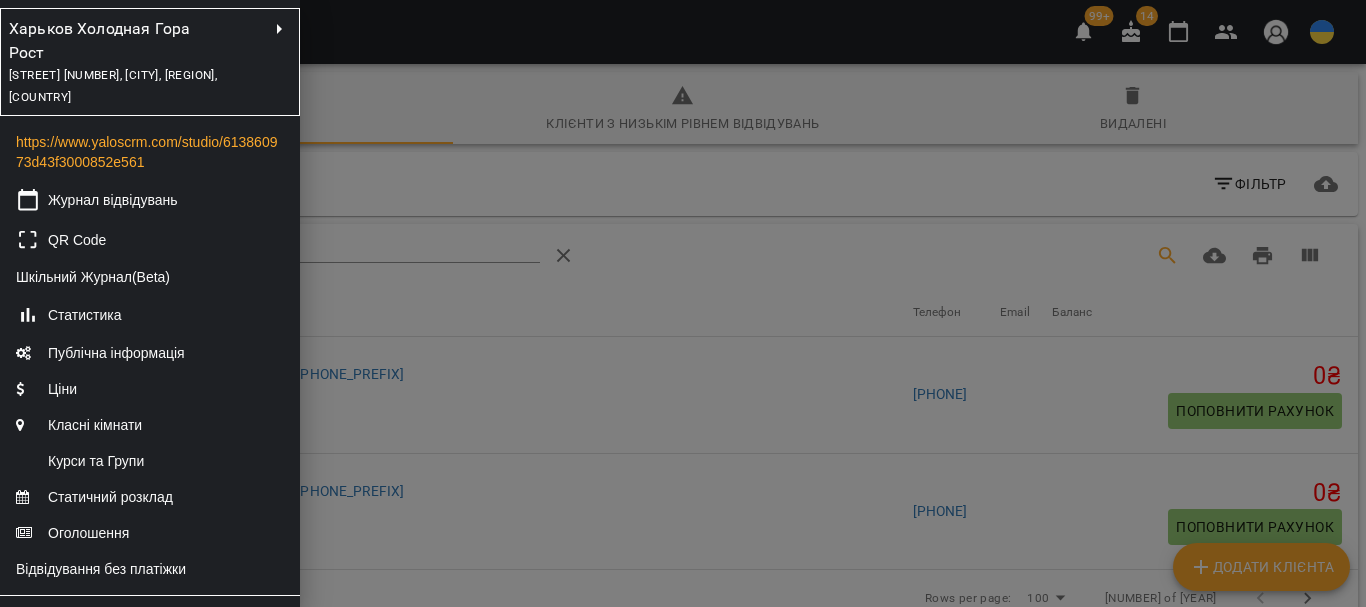 click on "[STREET] [NUMBER], [CITY], [REGION], [COUNTRY]" at bounding box center (138, 85) 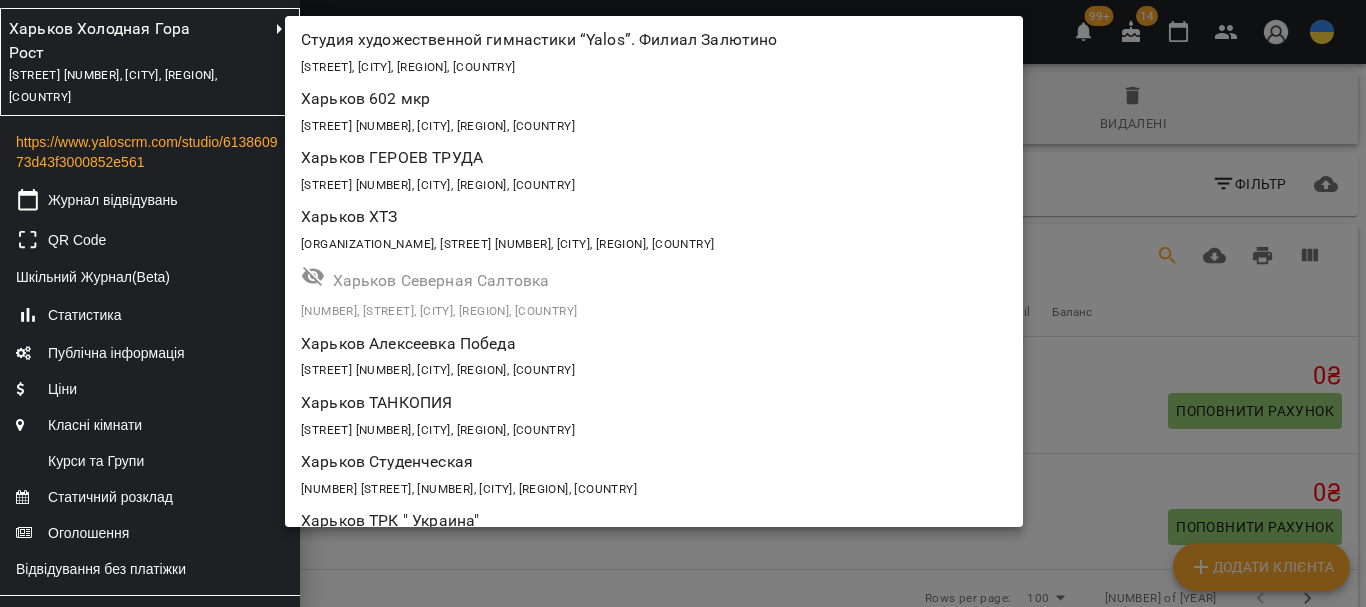 scroll, scrollTop: 508, scrollLeft: 0, axis: vertical 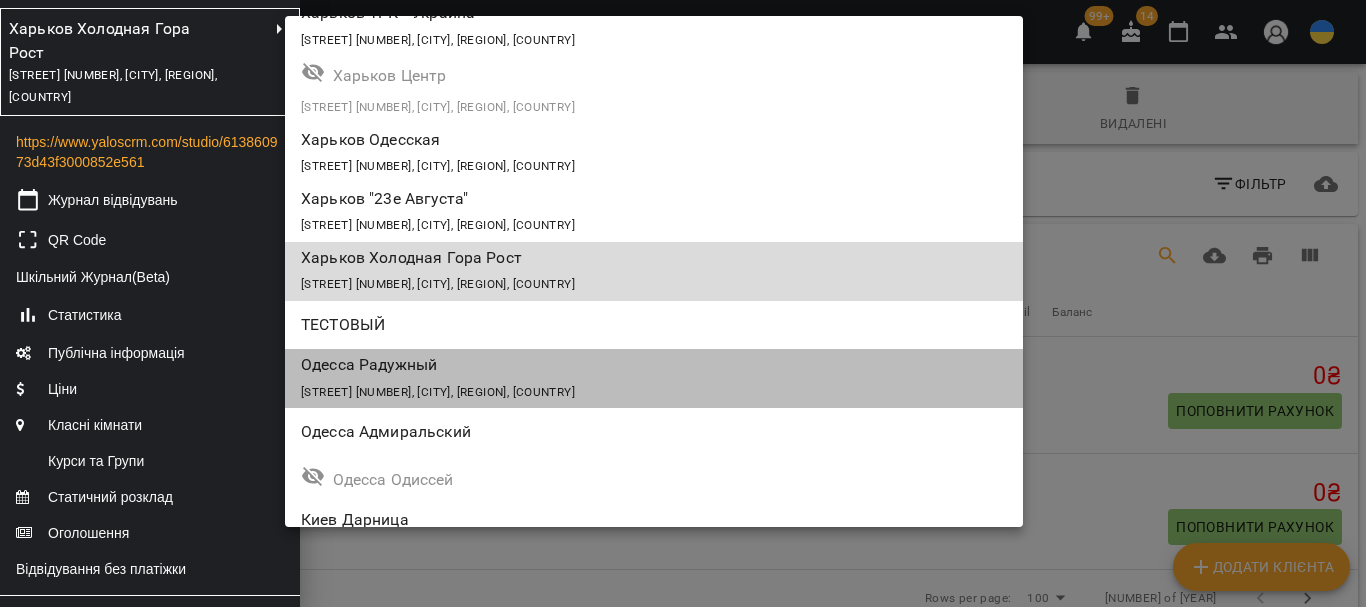 click on "Одесса Радужный" at bounding box center (594, 365) 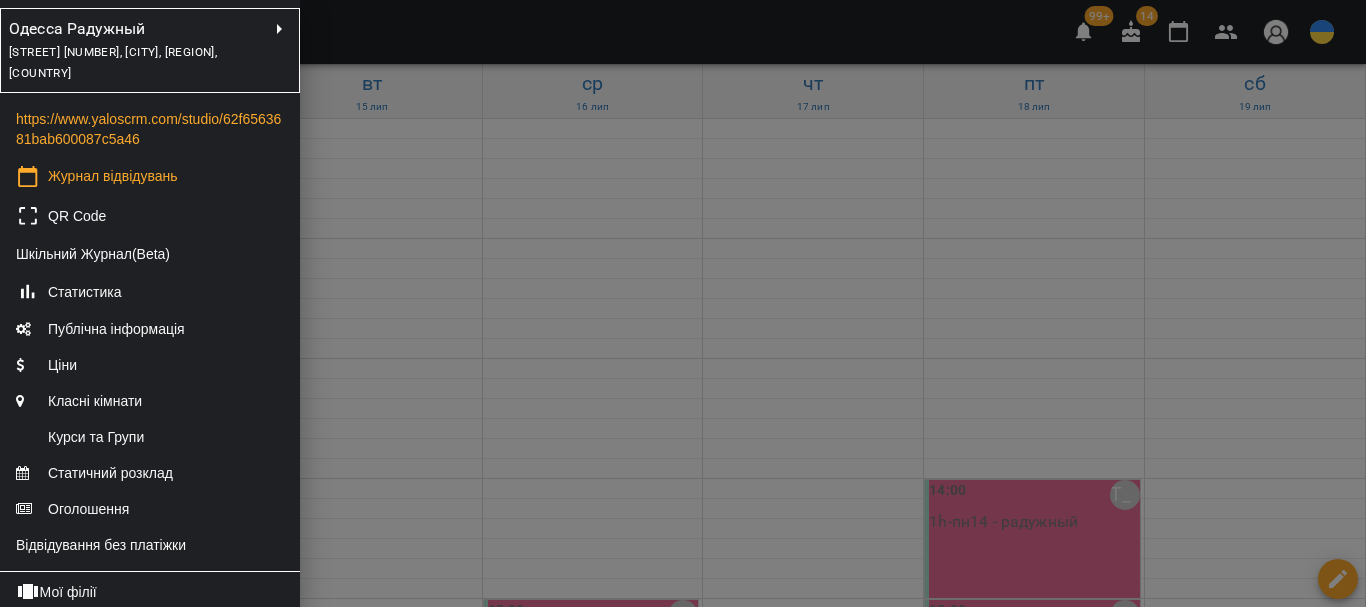 click at bounding box center [683, 303] 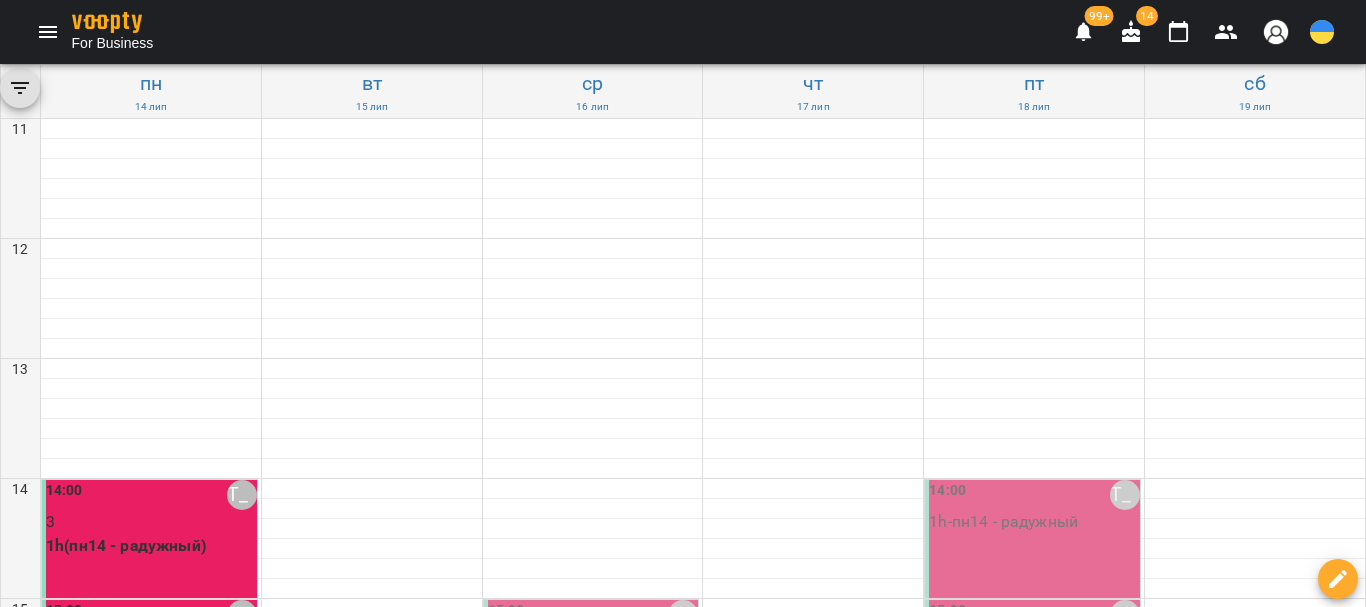 scroll, scrollTop: 300, scrollLeft: 0, axis: vertical 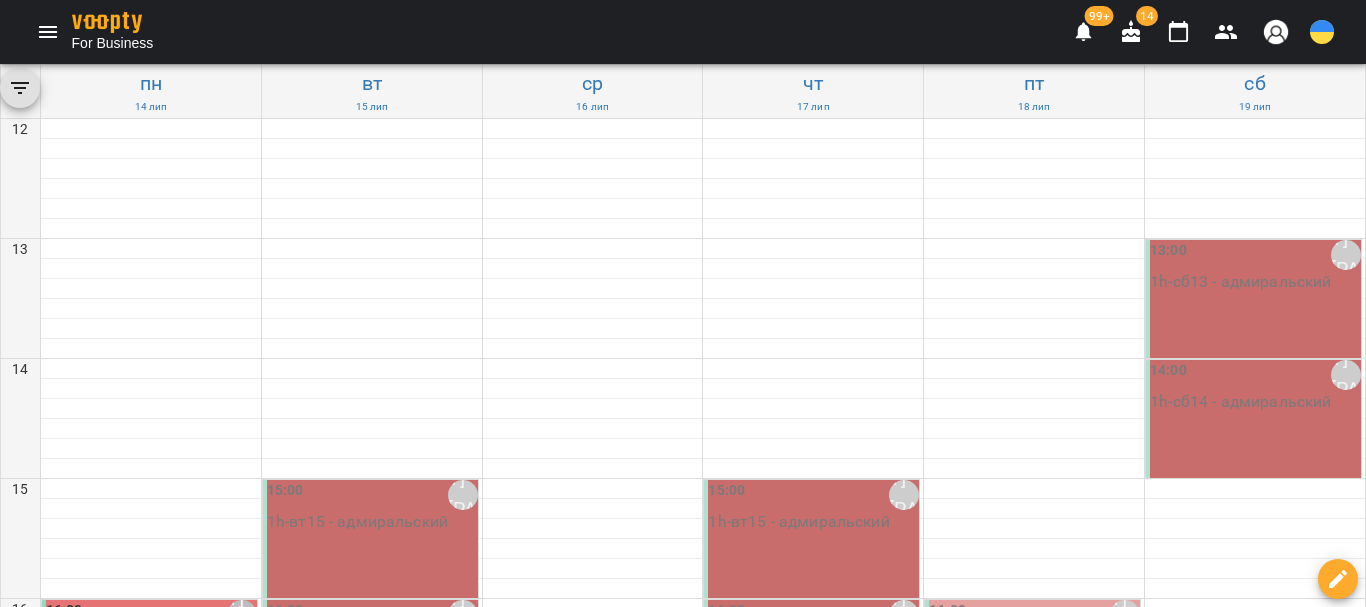 click 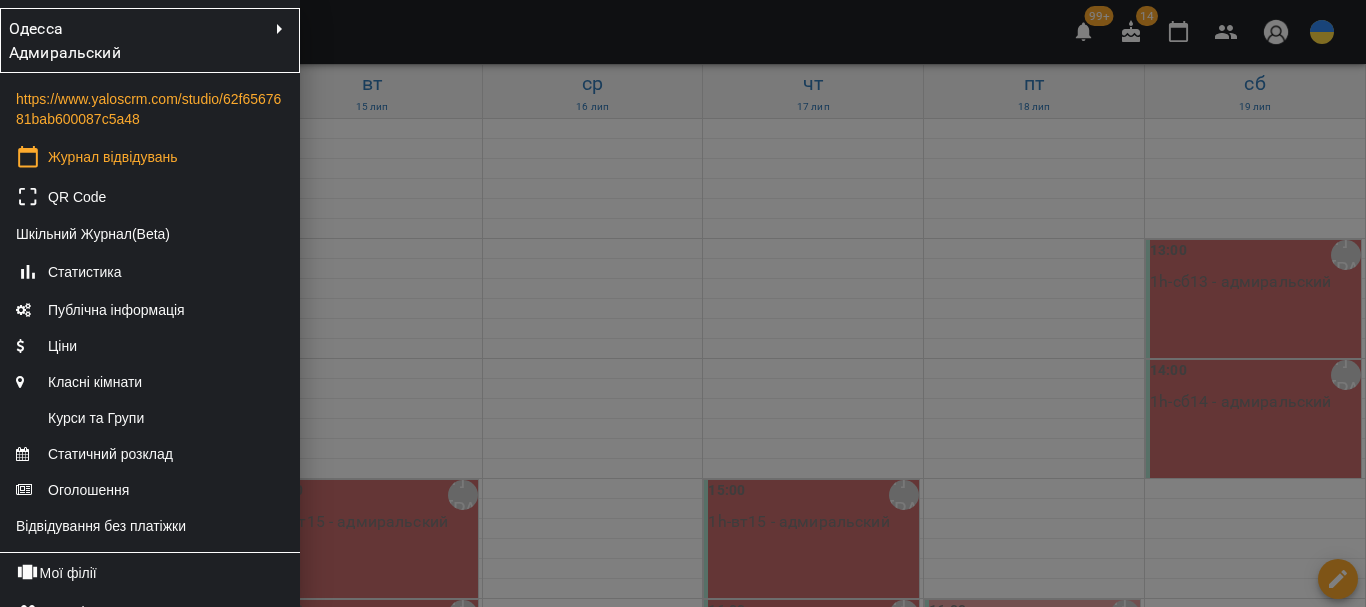 click on "Одесса Адмиральский" at bounding box center [79, 40] 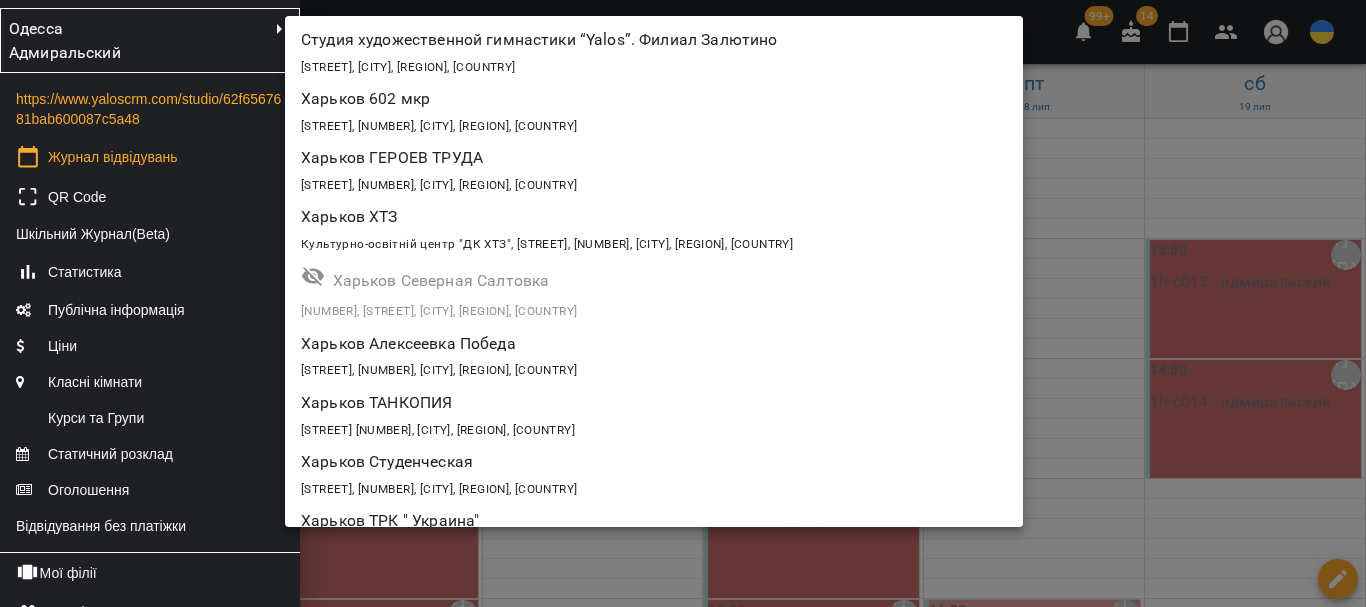 scroll, scrollTop: 669, scrollLeft: 0, axis: vertical 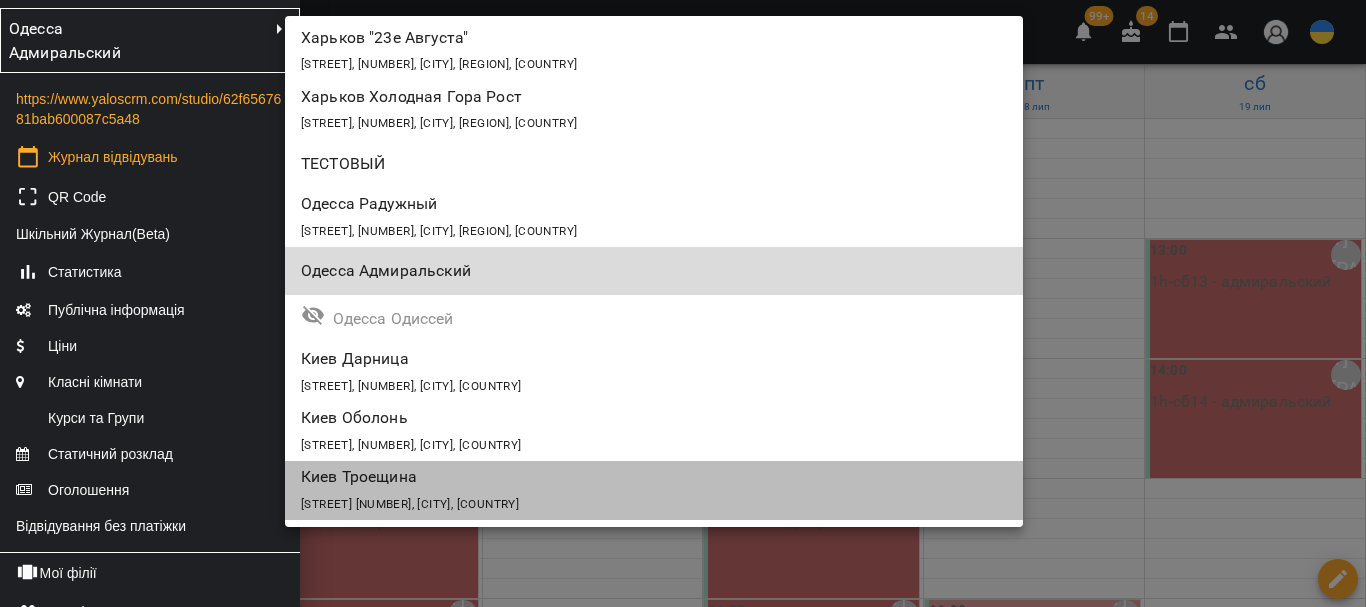 click on "[STREET] [NUMBER], [CITY], [COUNTRY]" at bounding box center [654, 503] 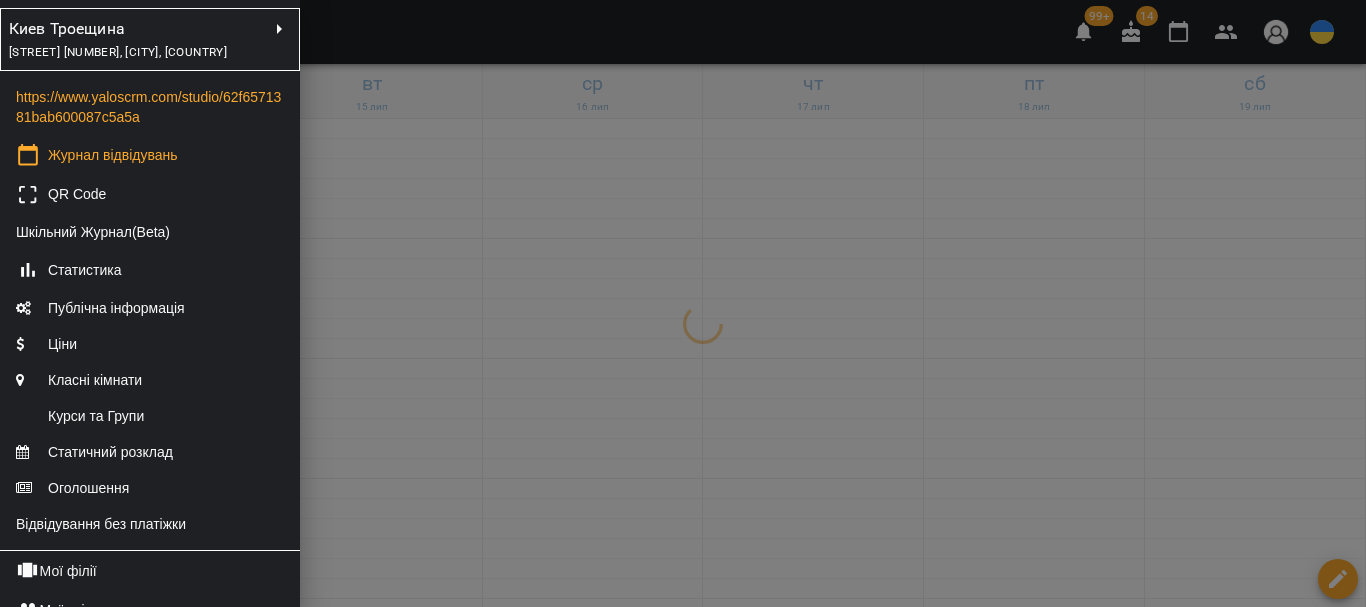 click at bounding box center [683, 303] 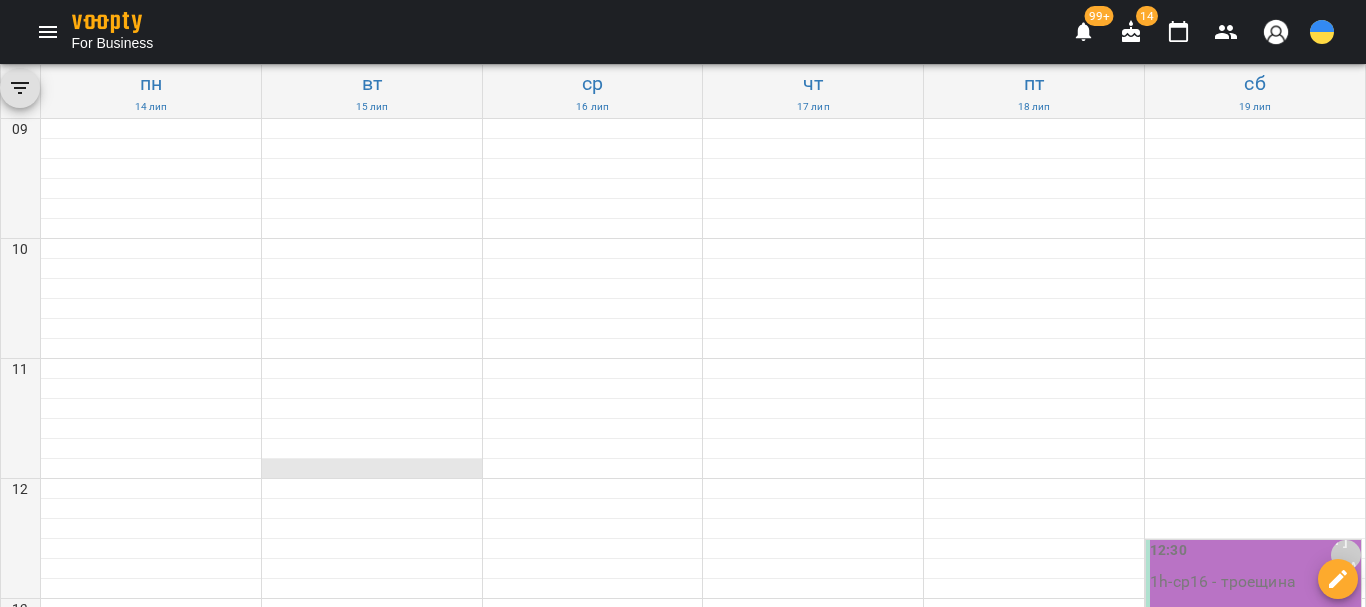 scroll, scrollTop: 800, scrollLeft: 0, axis: vertical 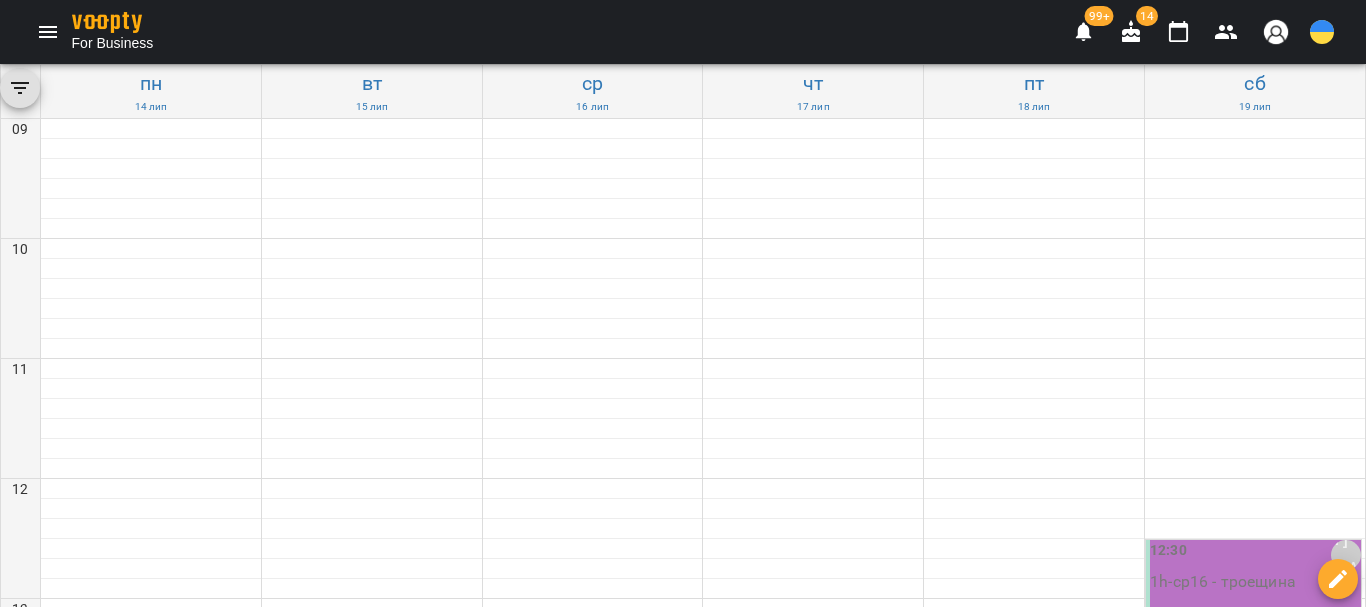 click on "1h(пн16 - троещина)" at bounding box center (151, 1026) 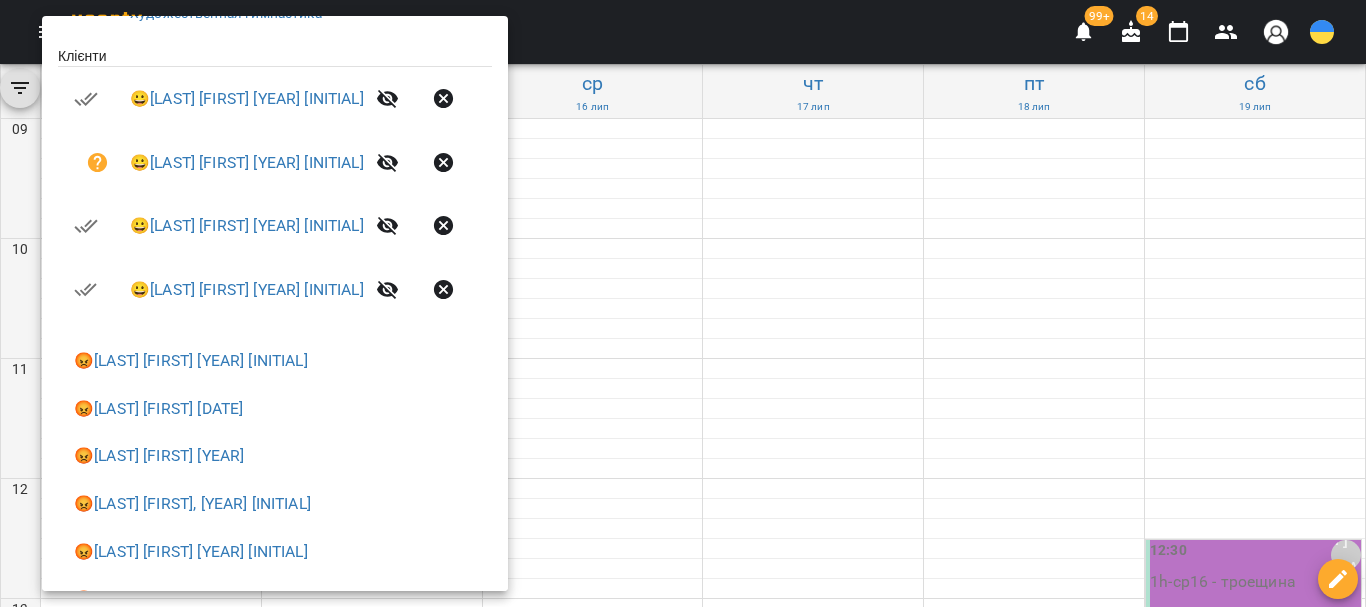 scroll, scrollTop: 400, scrollLeft: 0, axis: vertical 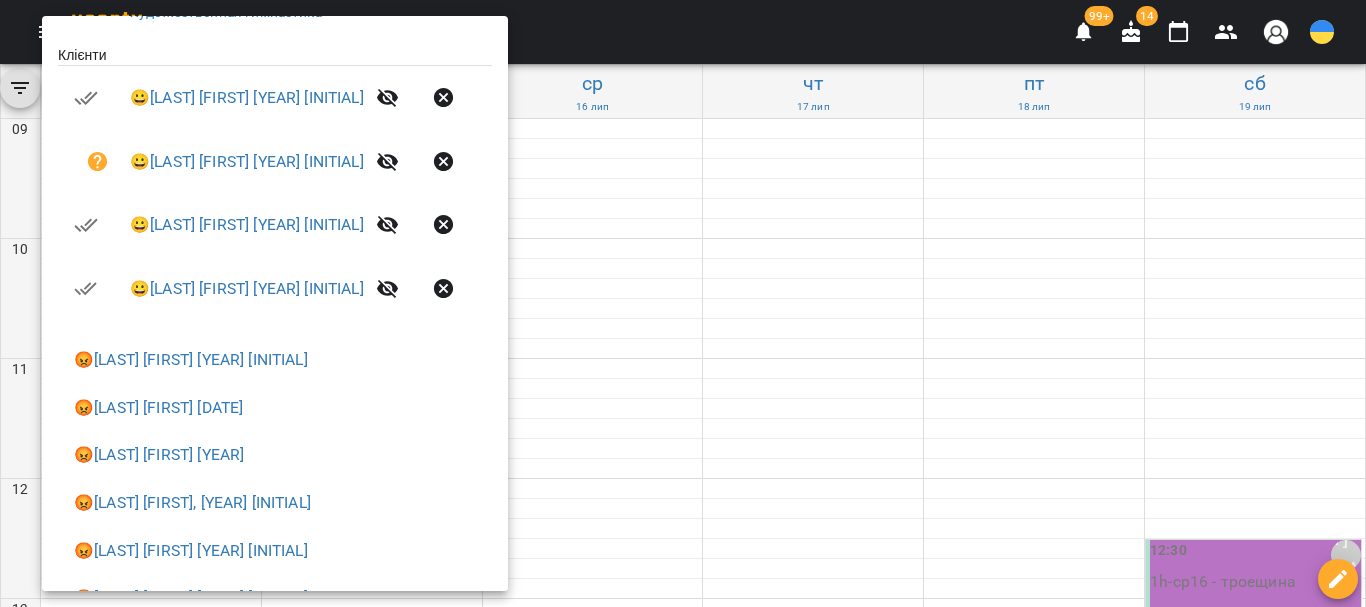 click at bounding box center [683, 303] 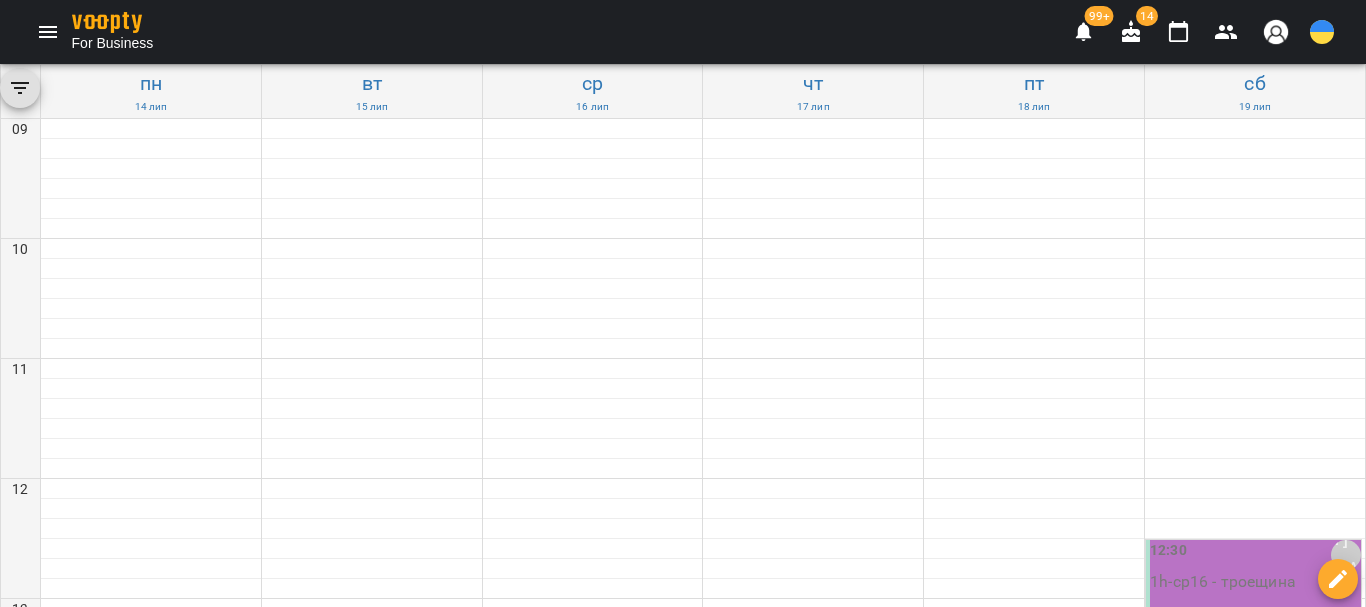 click on "[LAST] [FIRST]
[YEAR] [INITIAL]" at bounding box center (151, 1133) 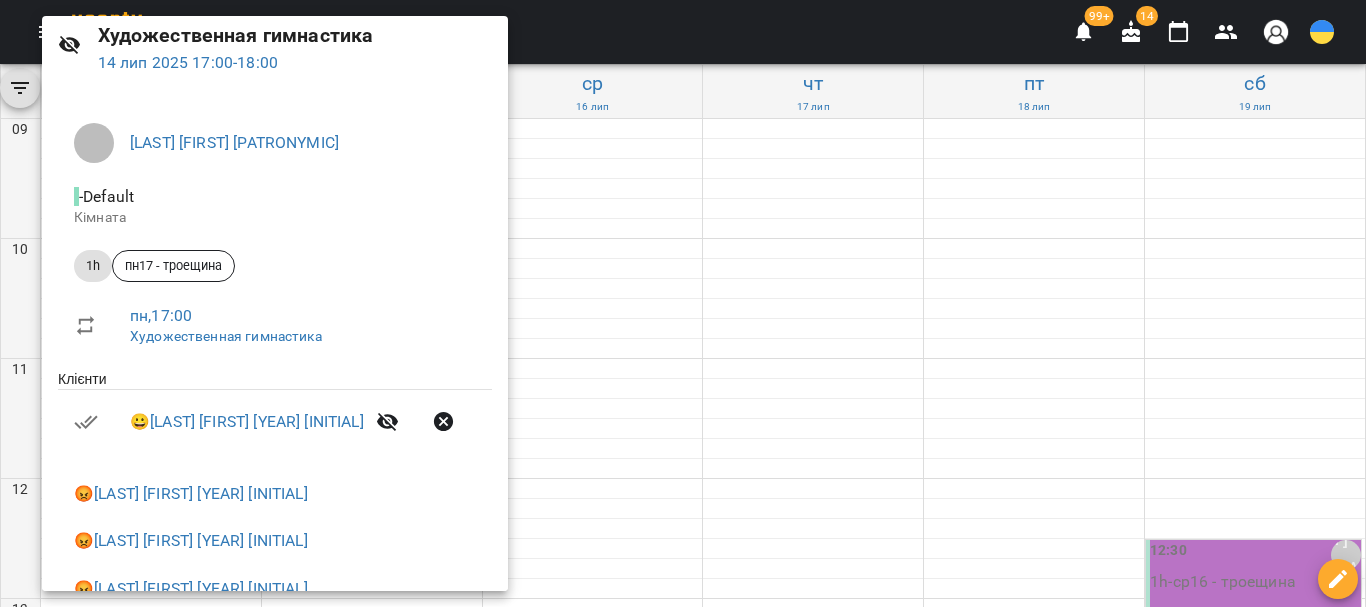 scroll, scrollTop: 170, scrollLeft: 0, axis: vertical 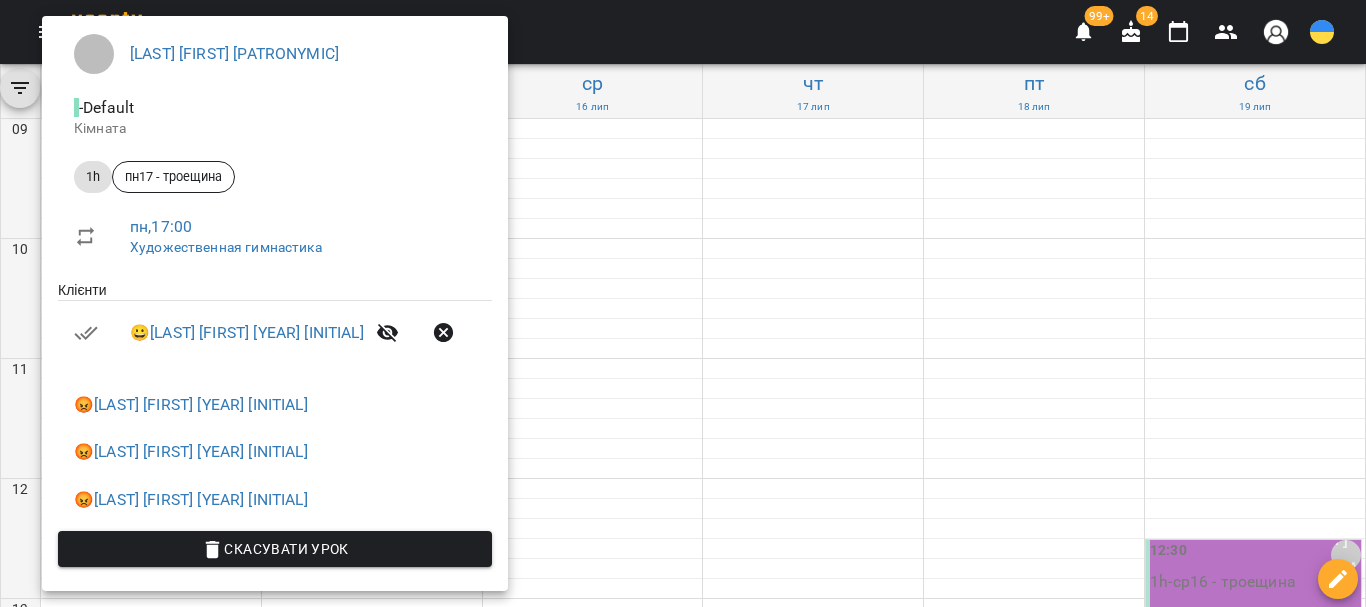 click at bounding box center [683, 303] 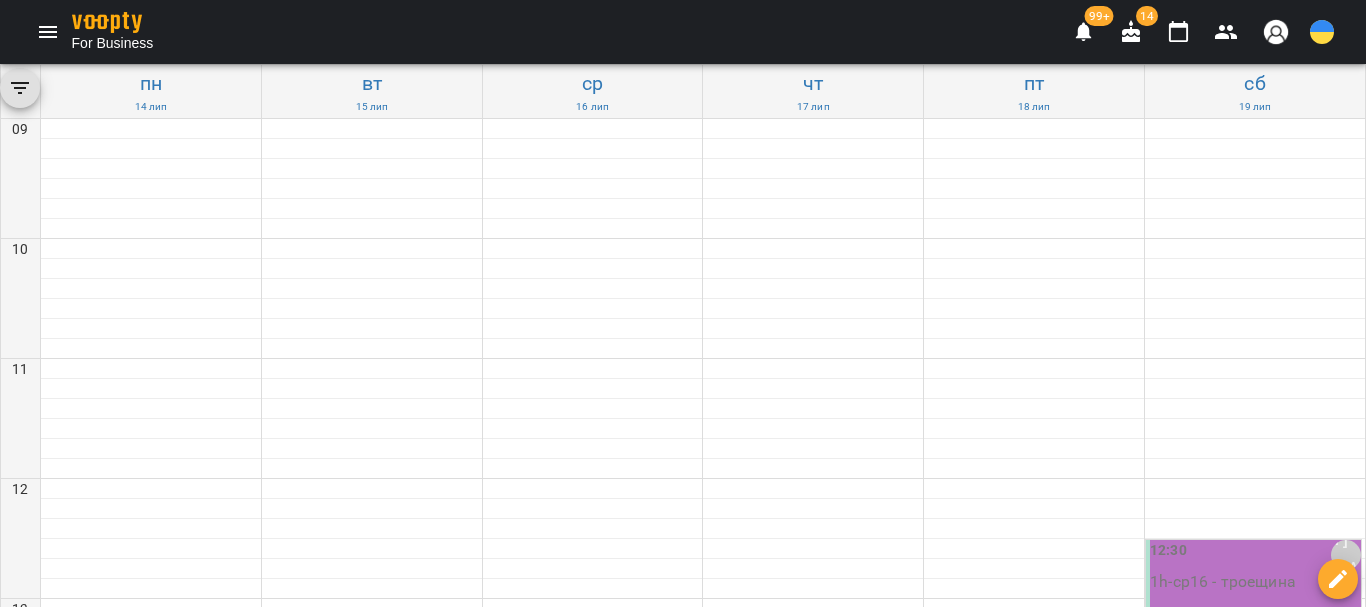 scroll, scrollTop: 911, scrollLeft: 0, axis: vertical 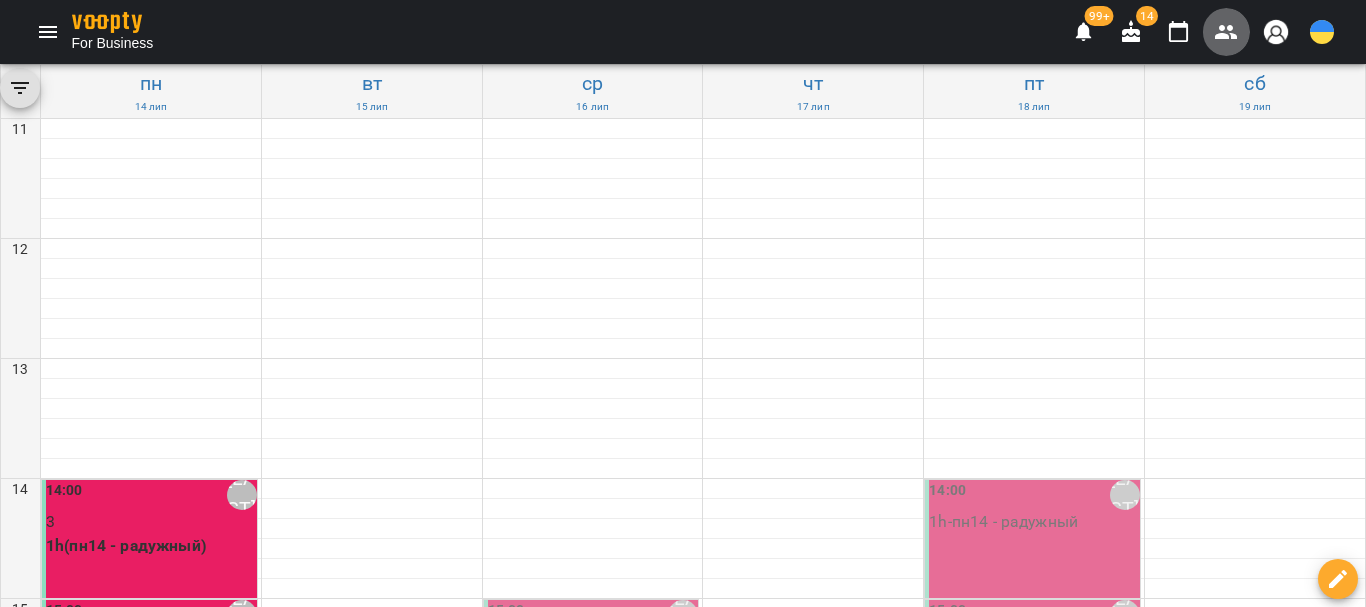 click 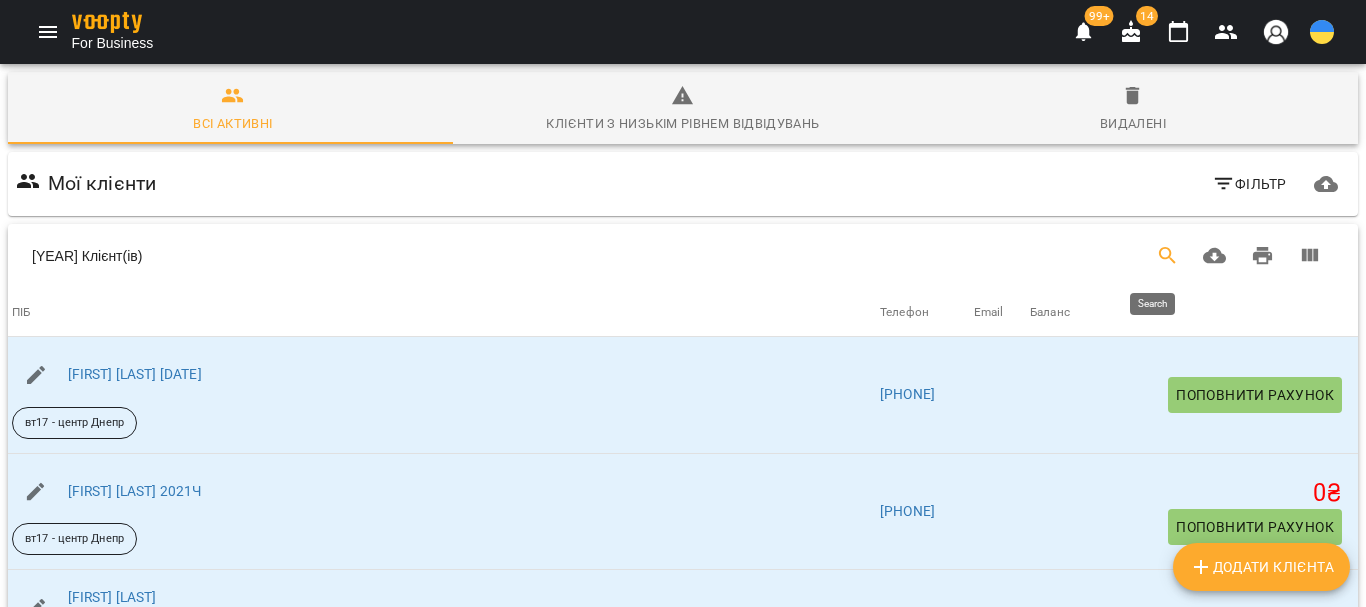 click 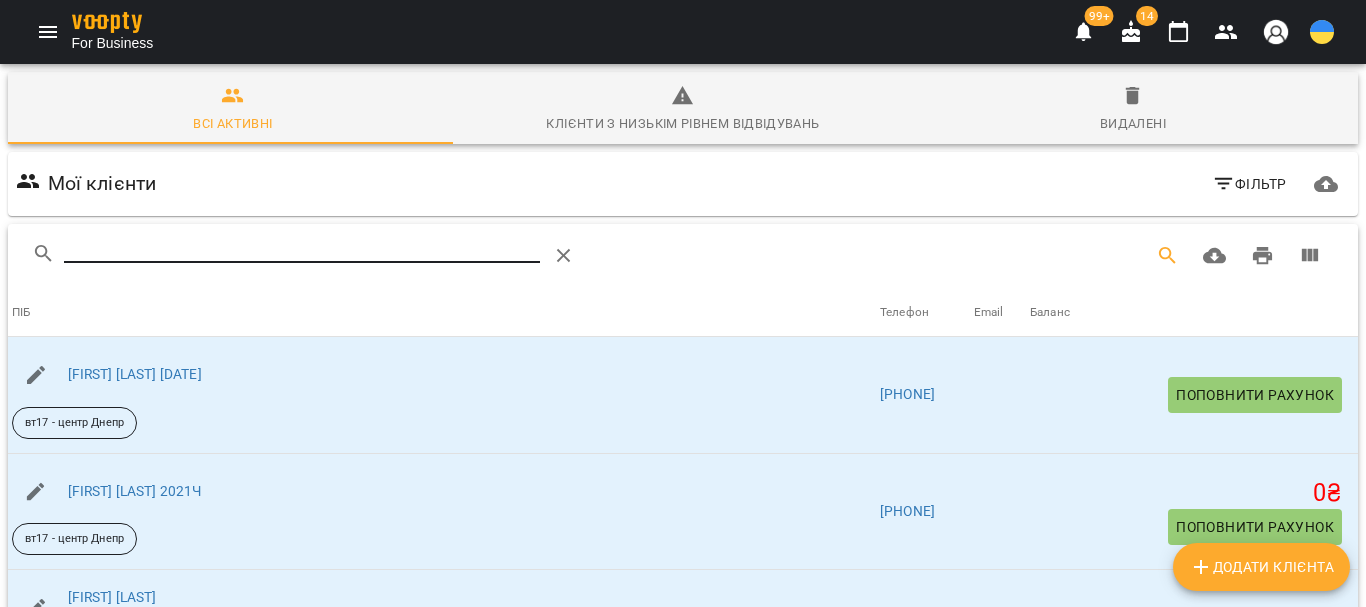 click at bounding box center [302, 248] 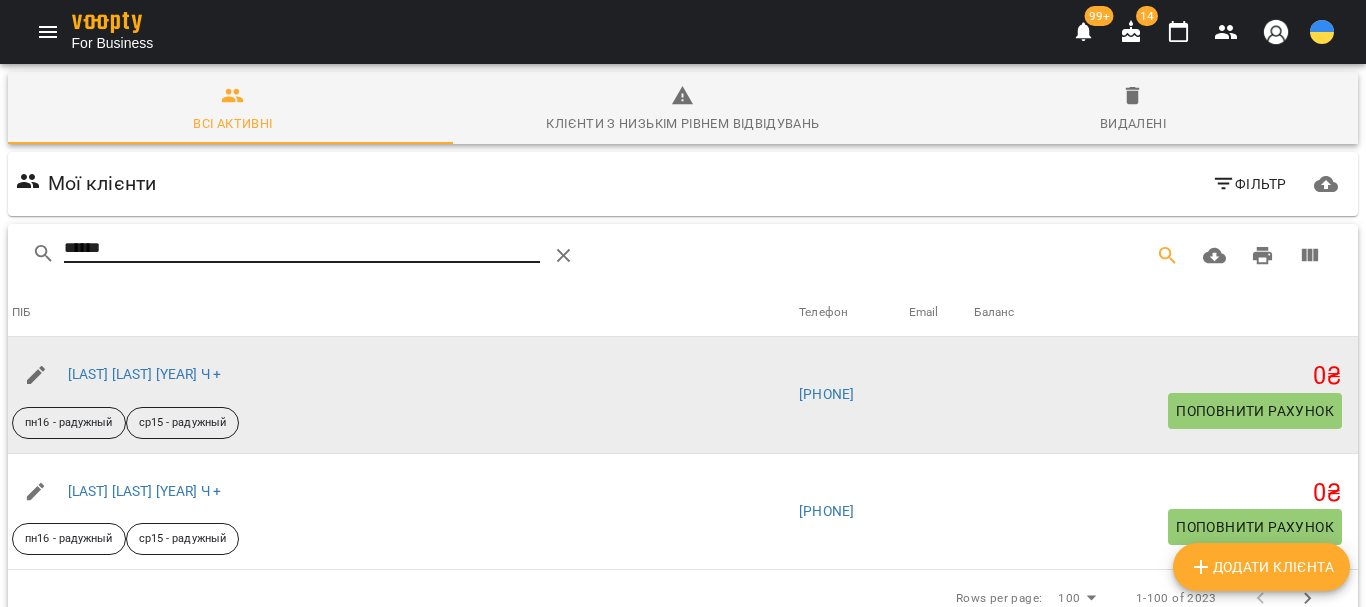 type on "******" 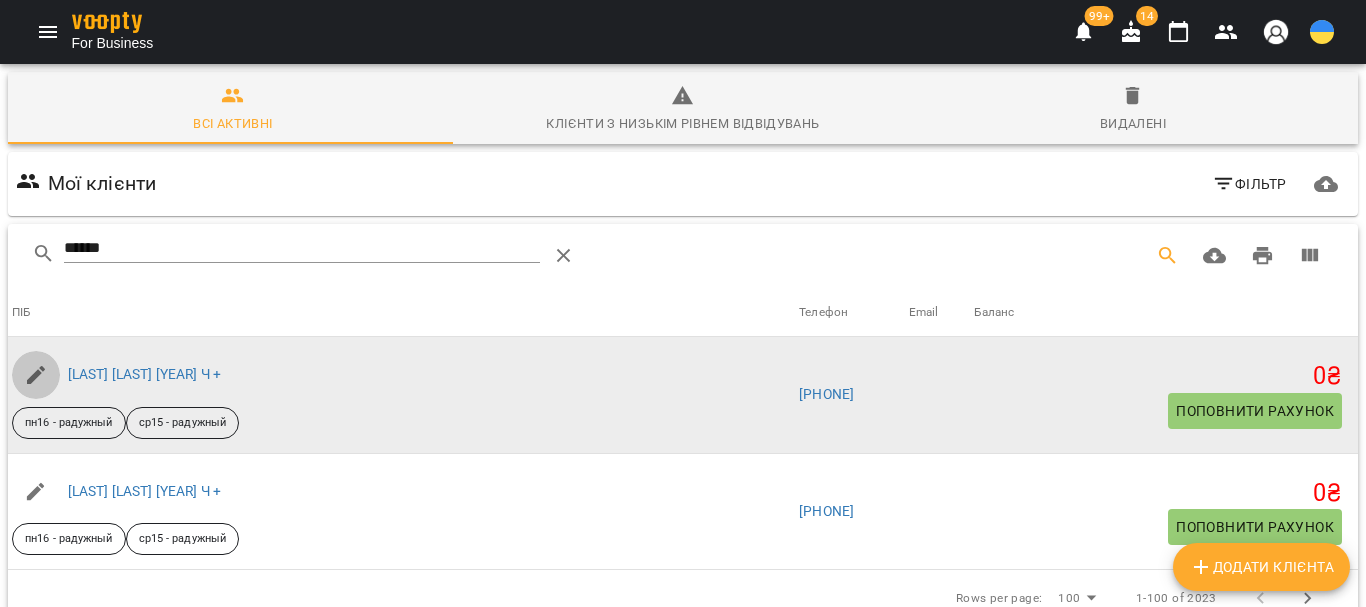 click 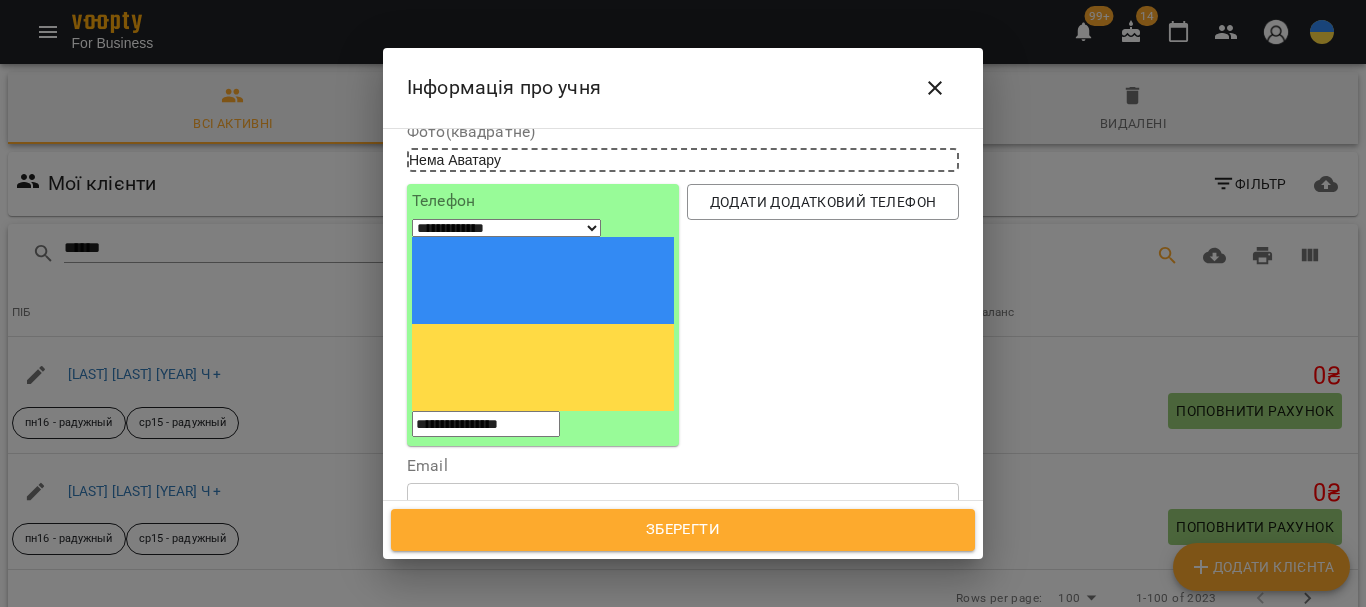 scroll, scrollTop: 300, scrollLeft: 0, axis: vertical 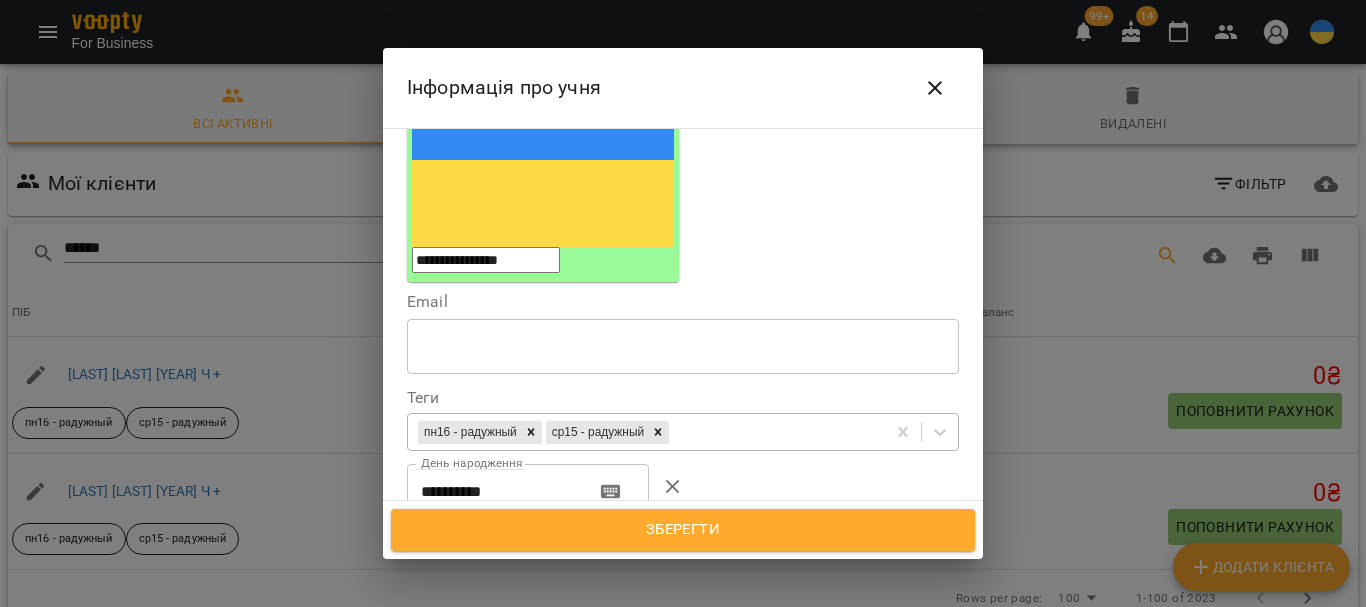 click on "пн16 - радужный ср15 - радужный" at bounding box center [646, 432] 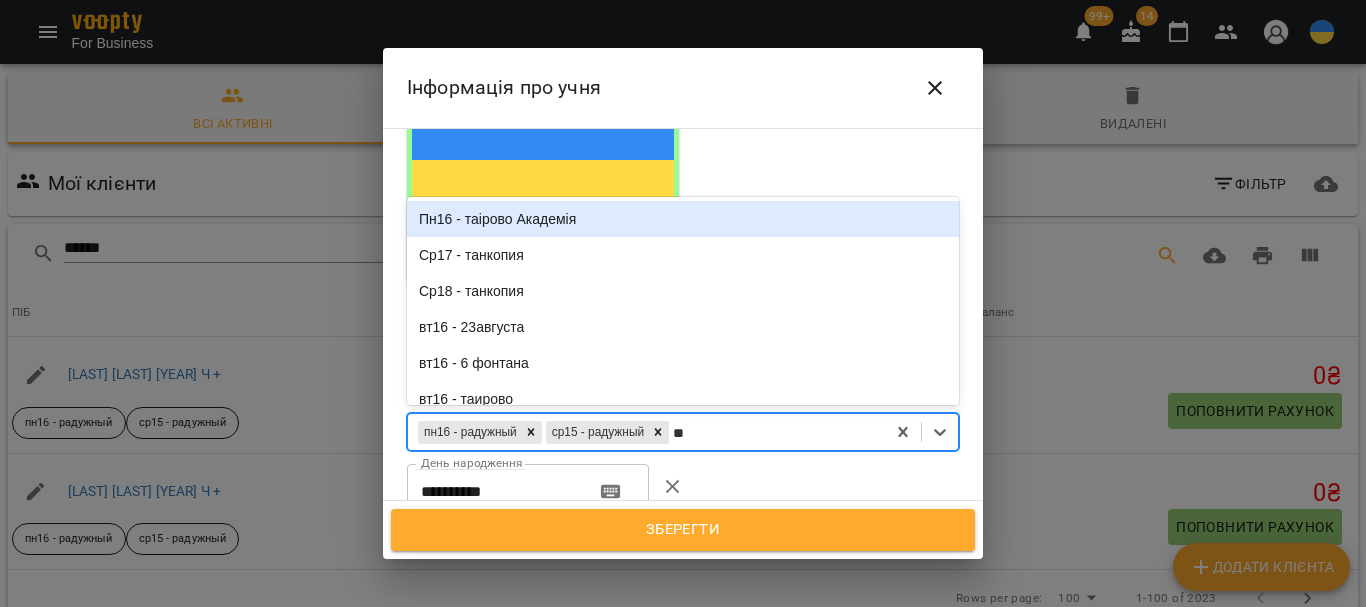 type on "***" 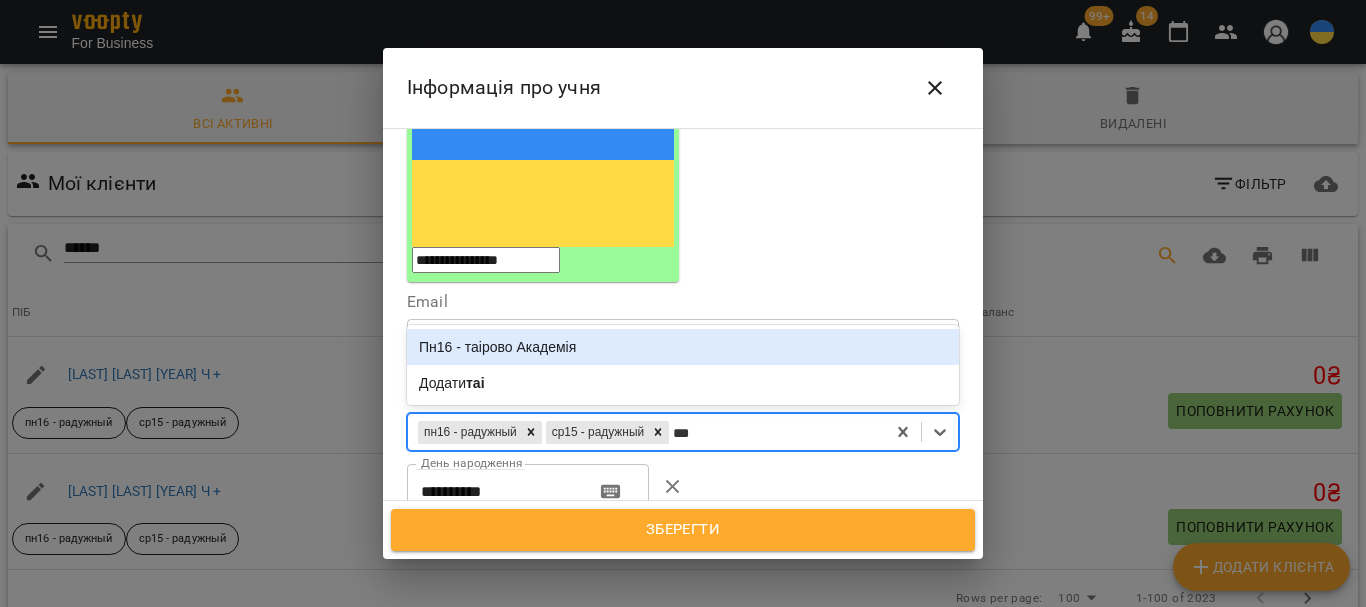 click on "Пн16 - таірово Академія" at bounding box center [683, 347] 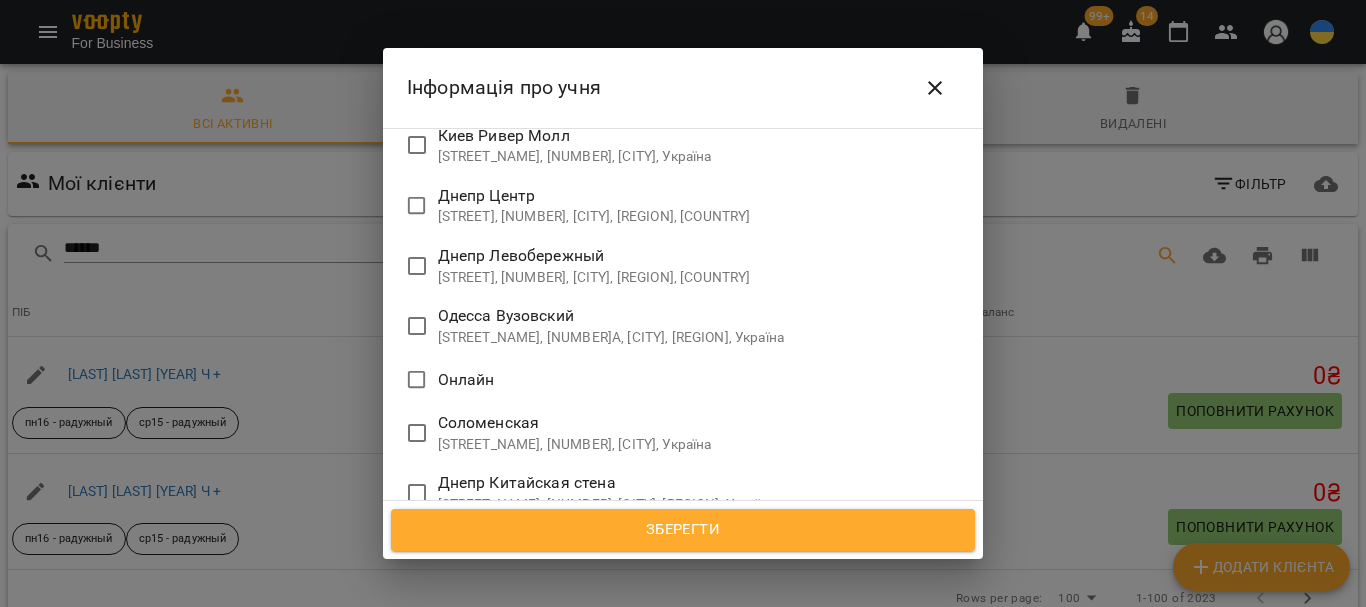 scroll, scrollTop: 3600, scrollLeft: 0, axis: vertical 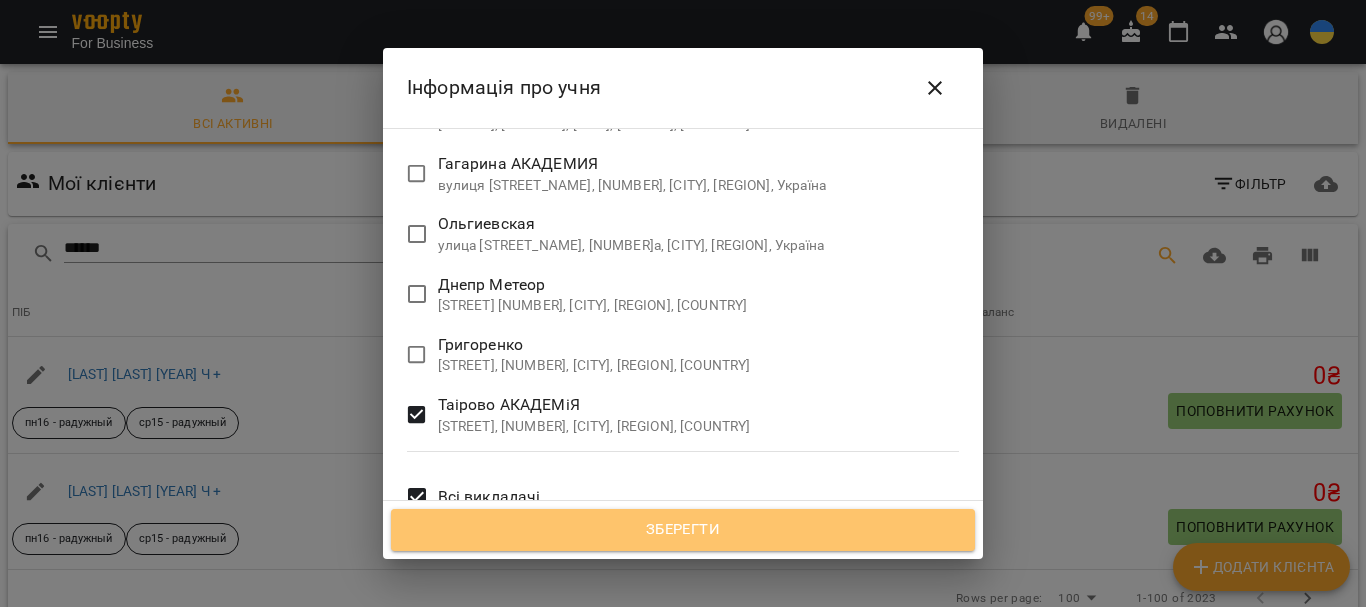 click on "Зберегти" at bounding box center (683, 530) 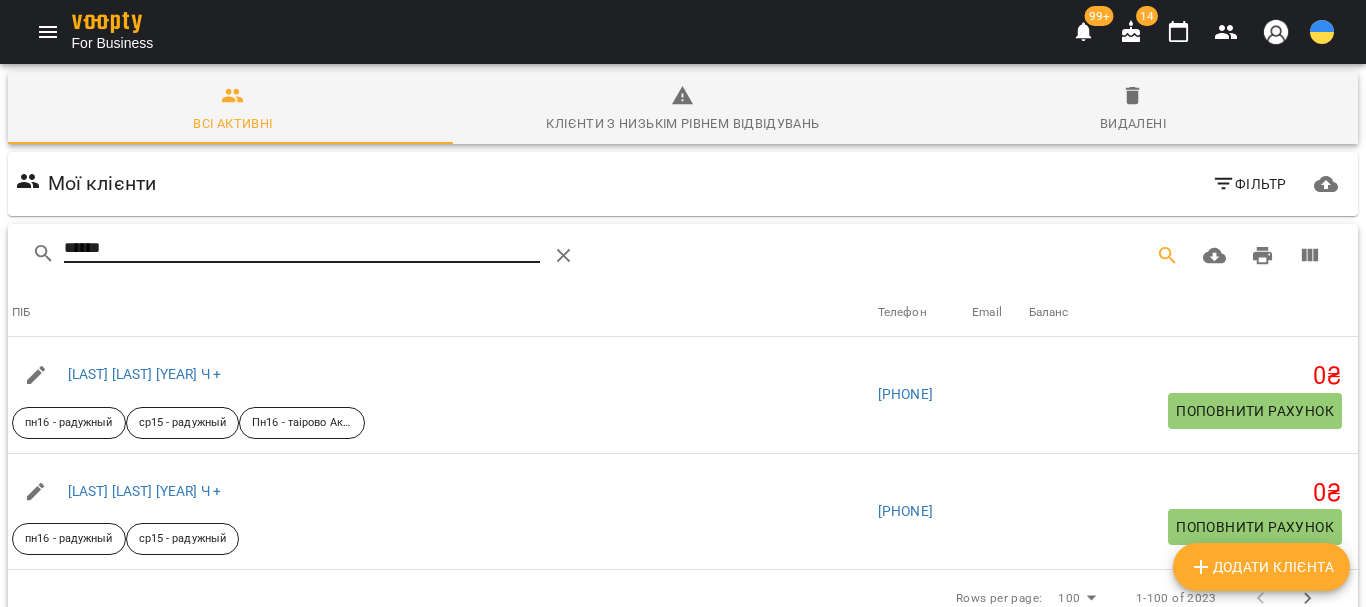 click on "******" at bounding box center [302, 248] 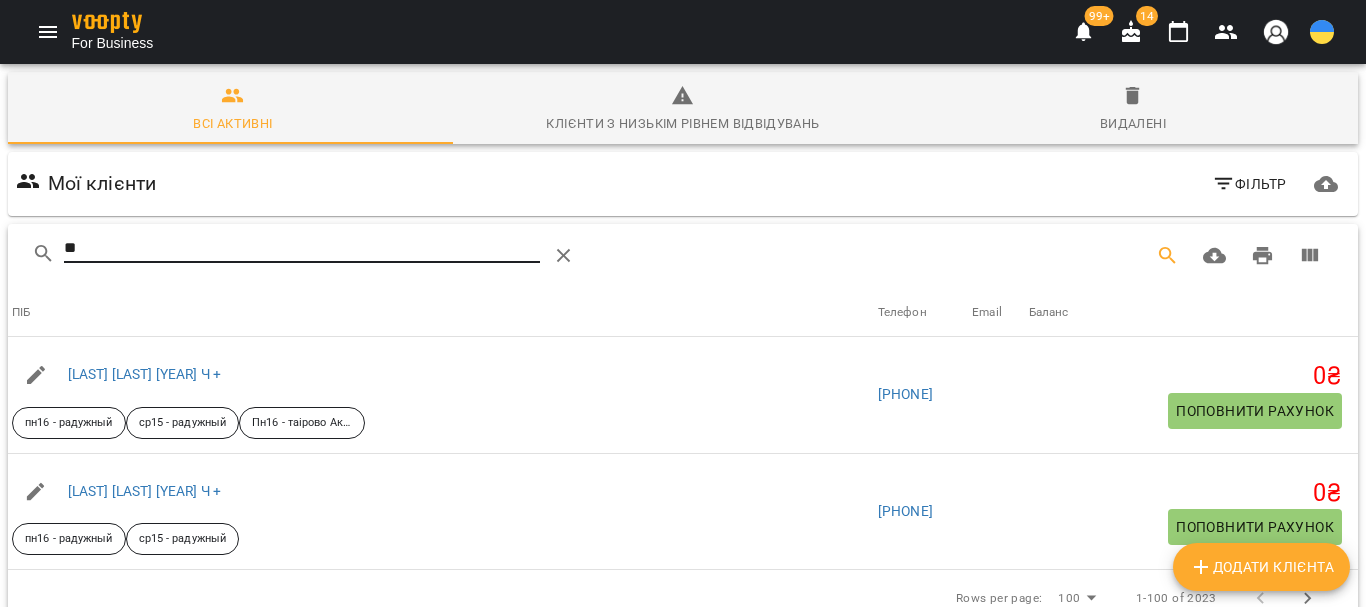 type on "*" 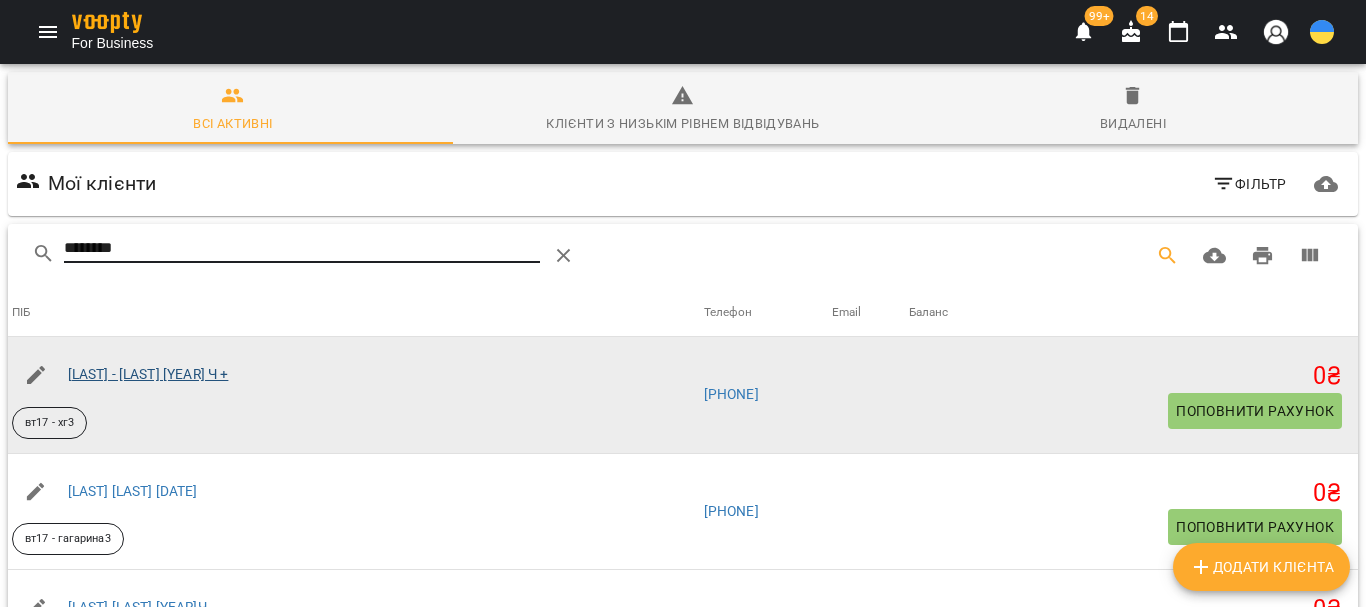 type on "*******" 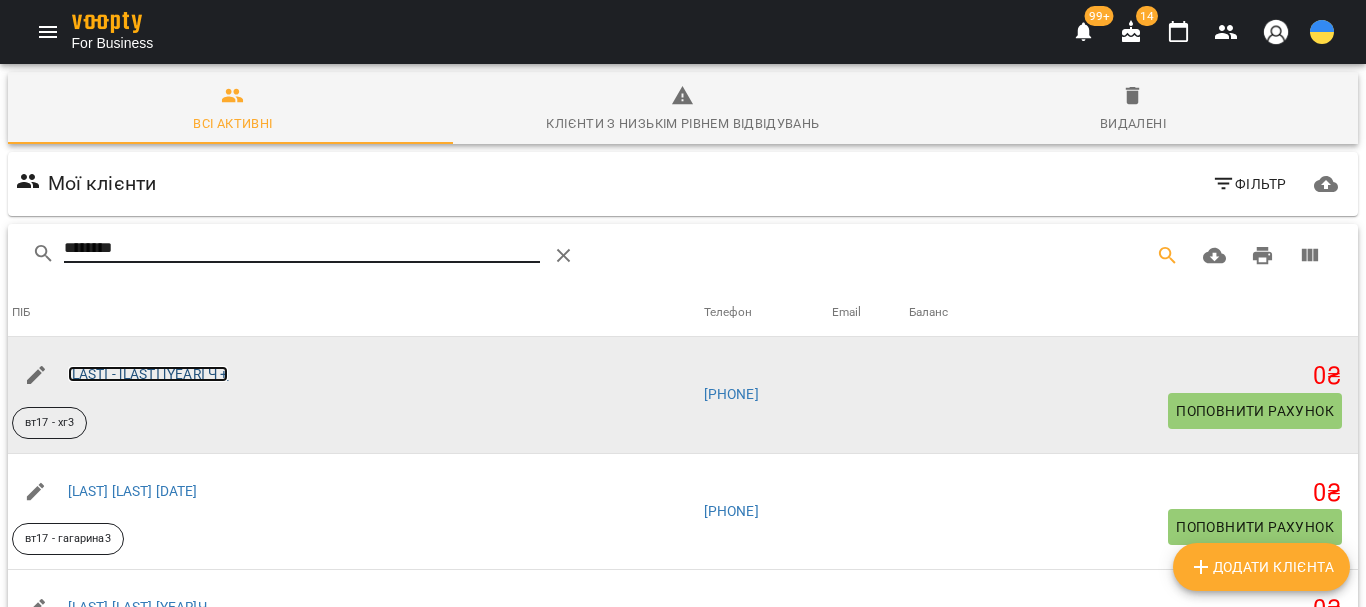 click on "[LAST] - [LAST] [YEAR] Ч +" at bounding box center [148, 374] 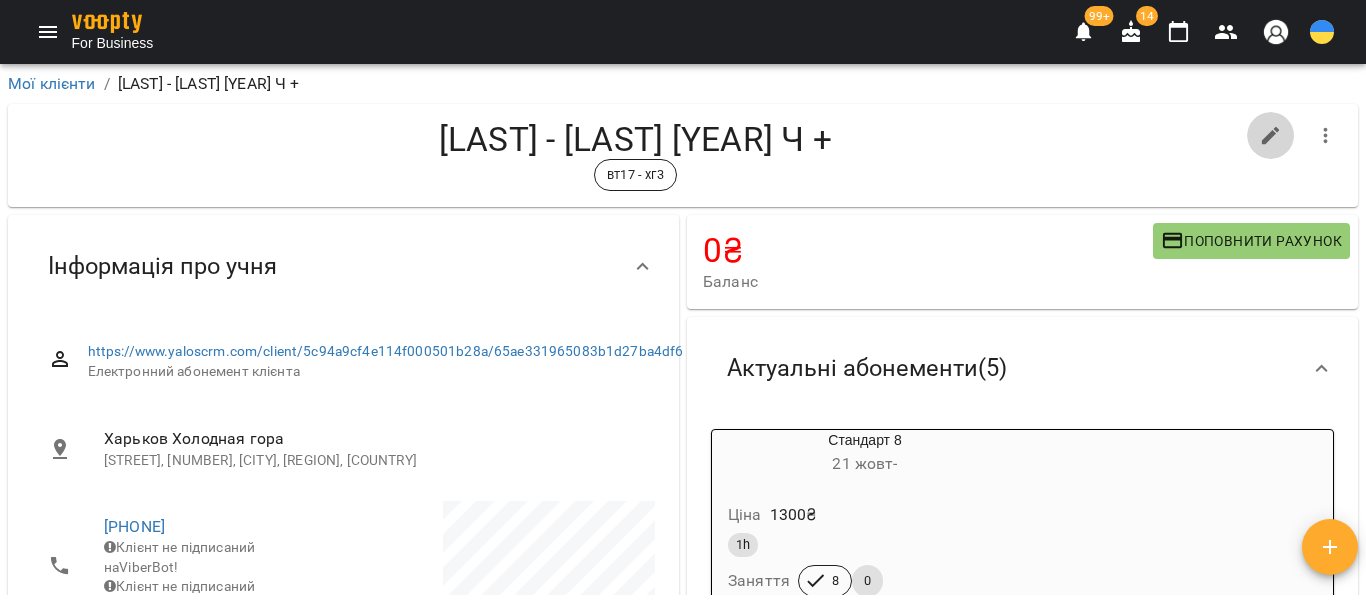 click 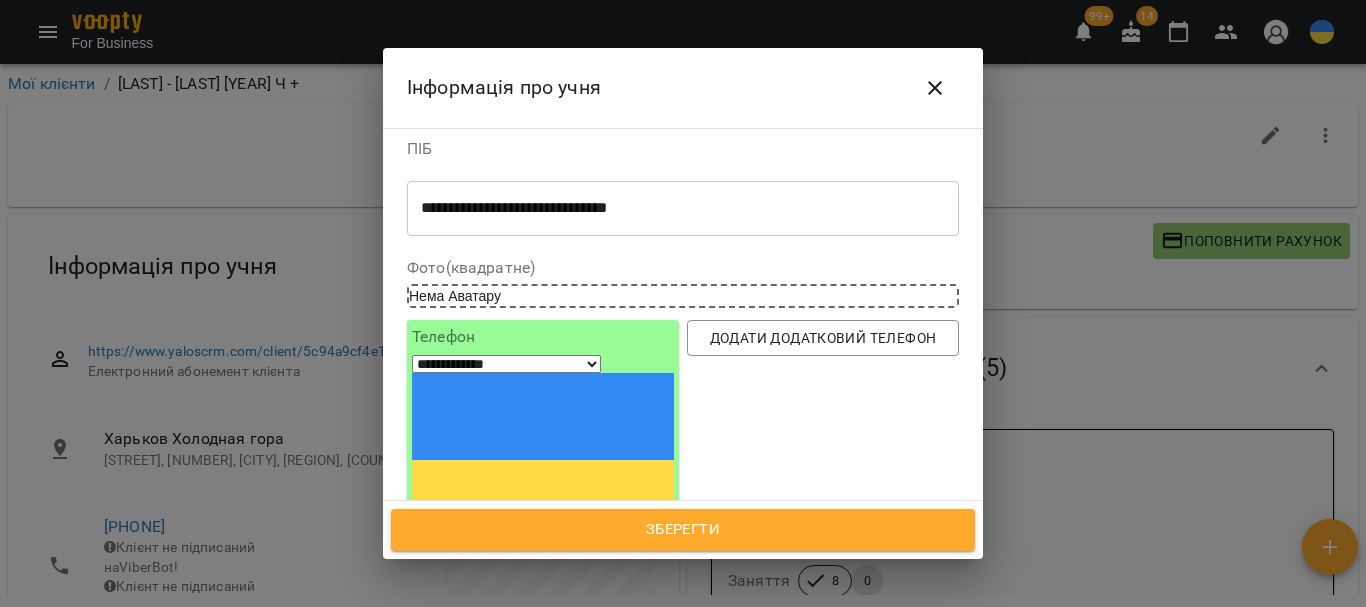 scroll, scrollTop: 400, scrollLeft: 0, axis: vertical 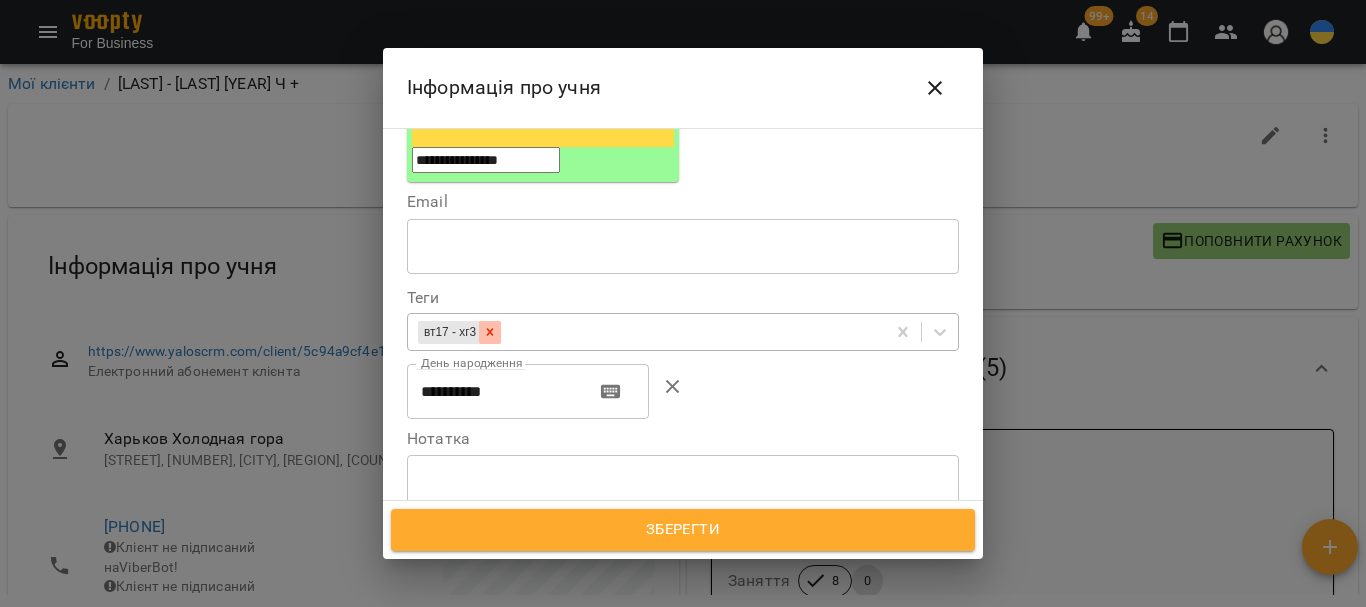click 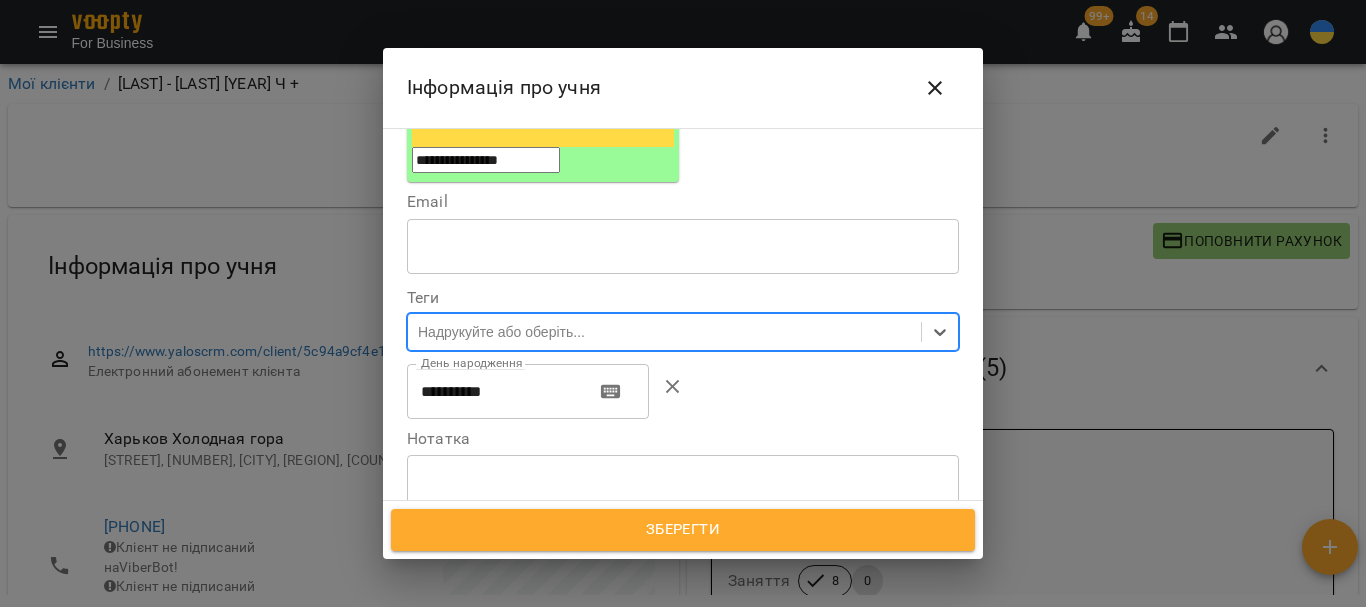 click on "Надрукуйте або оберіть..." at bounding box center [501, 332] 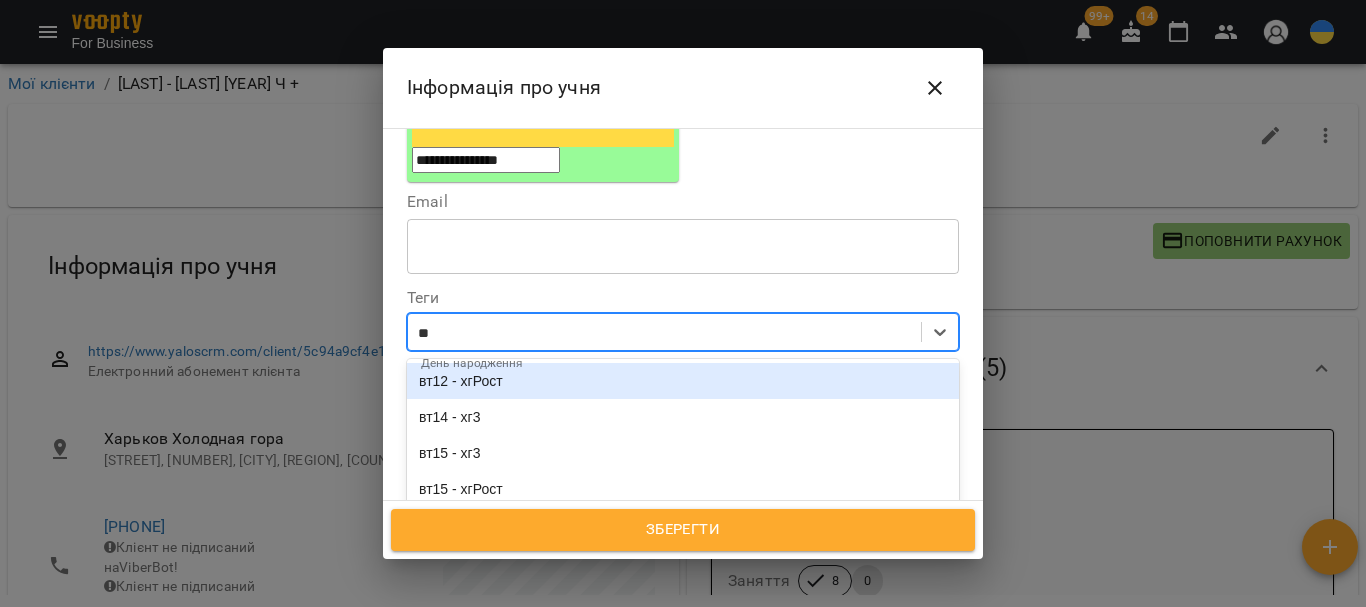 type on "***" 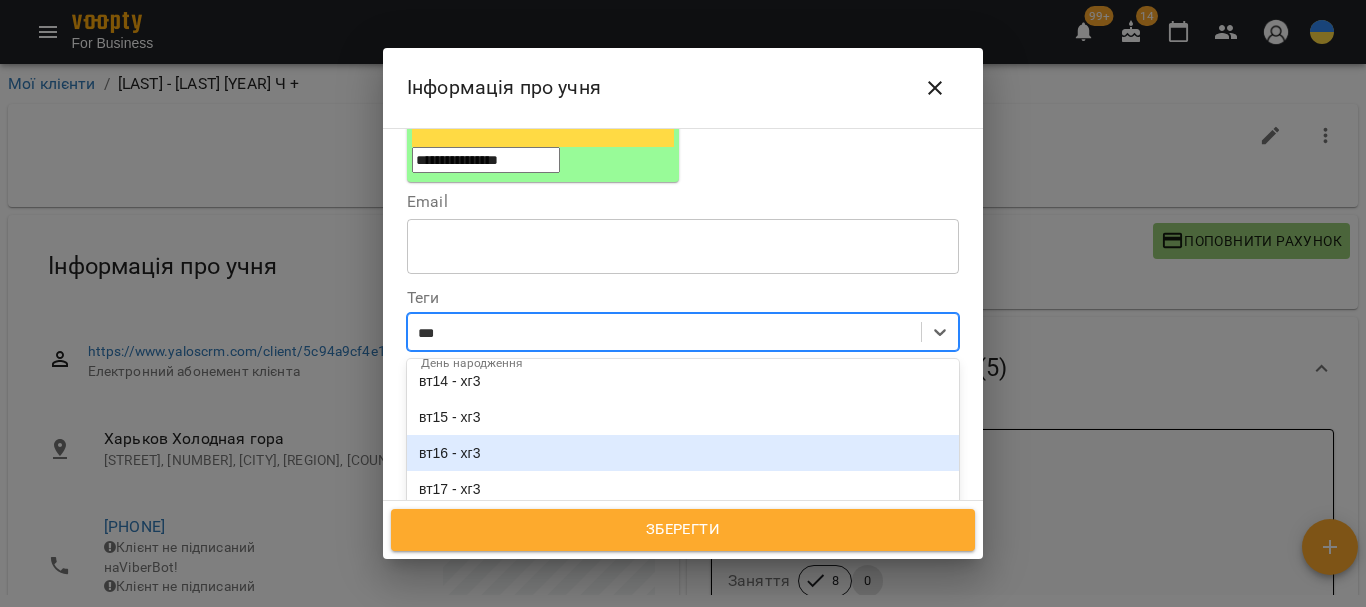 click on "вт16 - хг3" at bounding box center [683, 453] 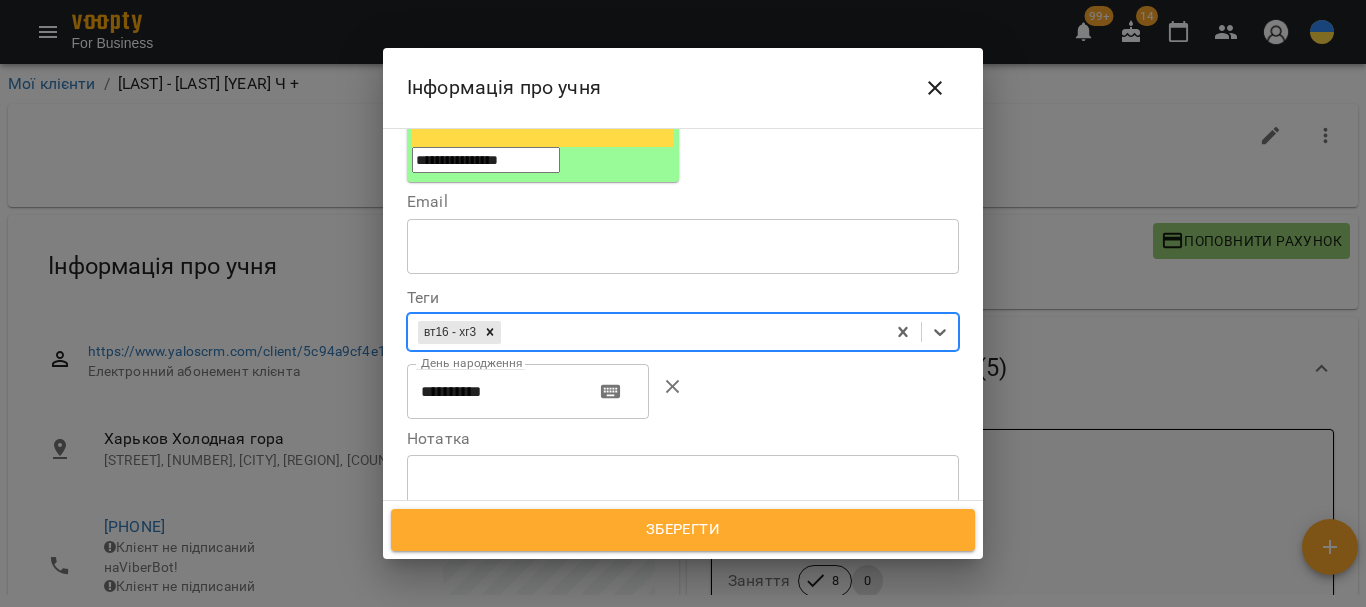 click on "Зберегти" at bounding box center [683, 530] 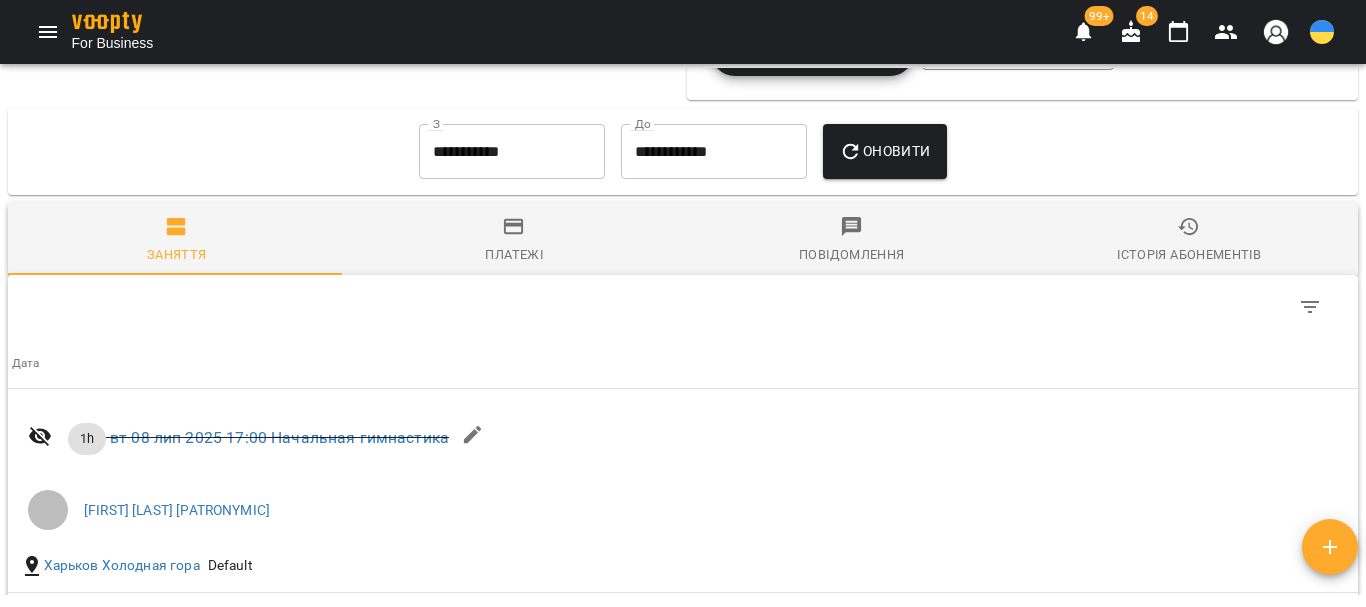 scroll, scrollTop: 1781, scrollLeft: 0, axis: vertical 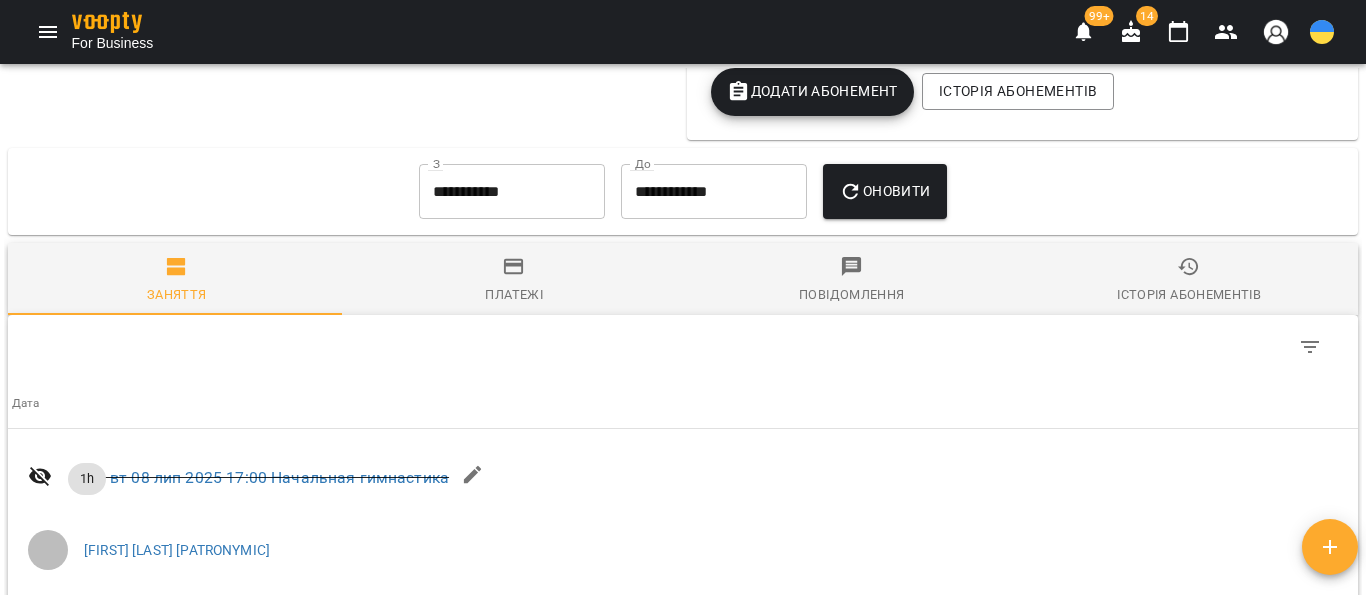 click 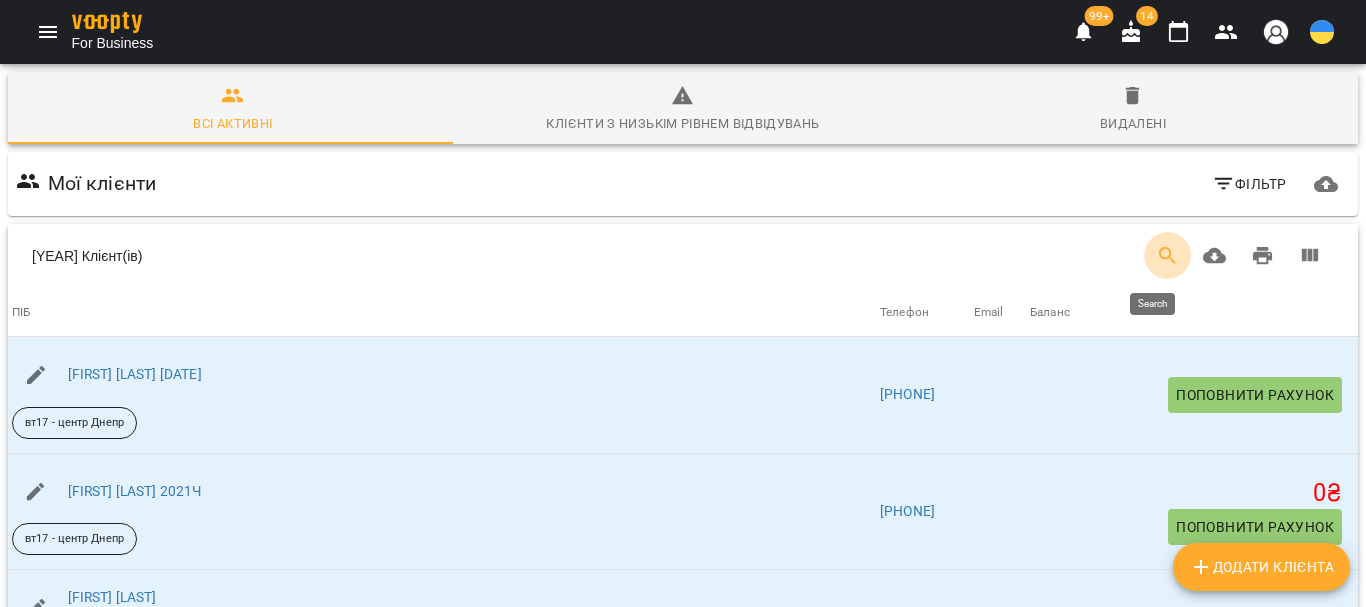 click 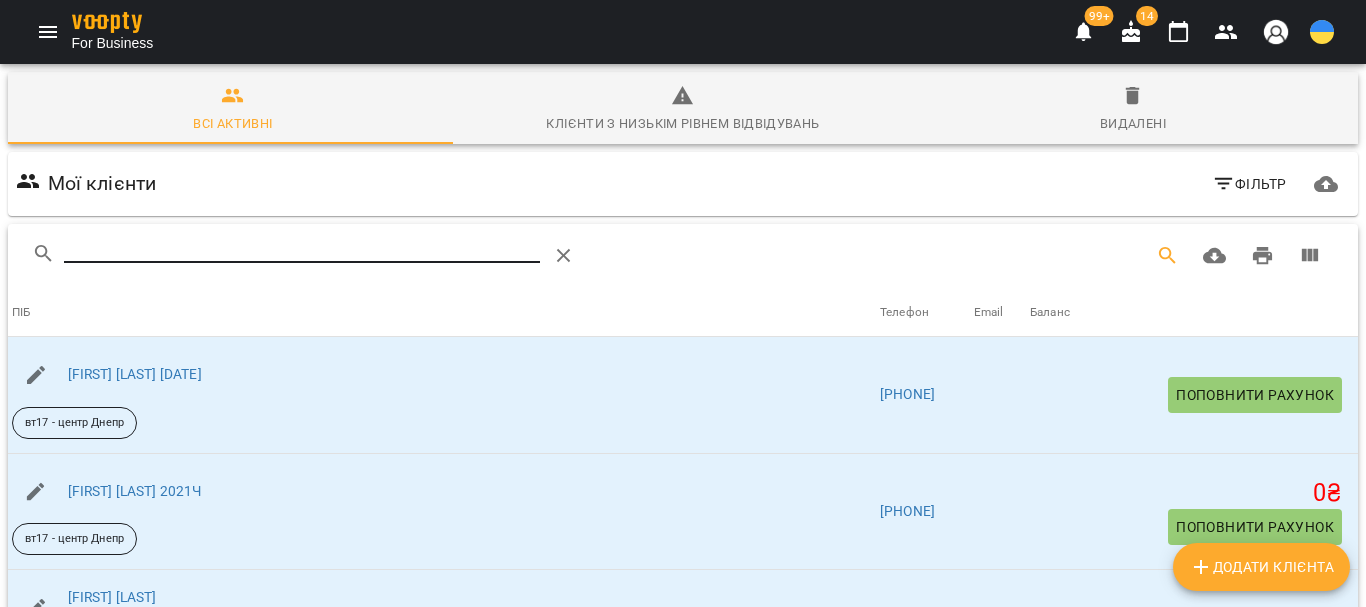 click at bounding box center (302, 248) 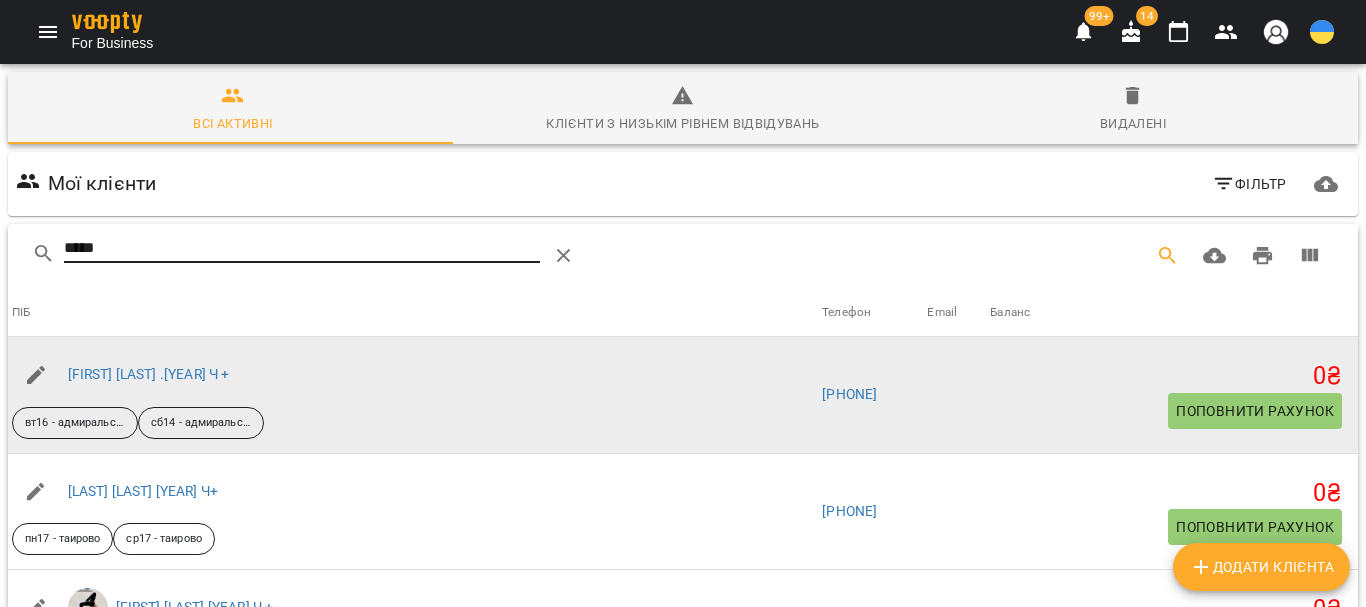 type on "*****" 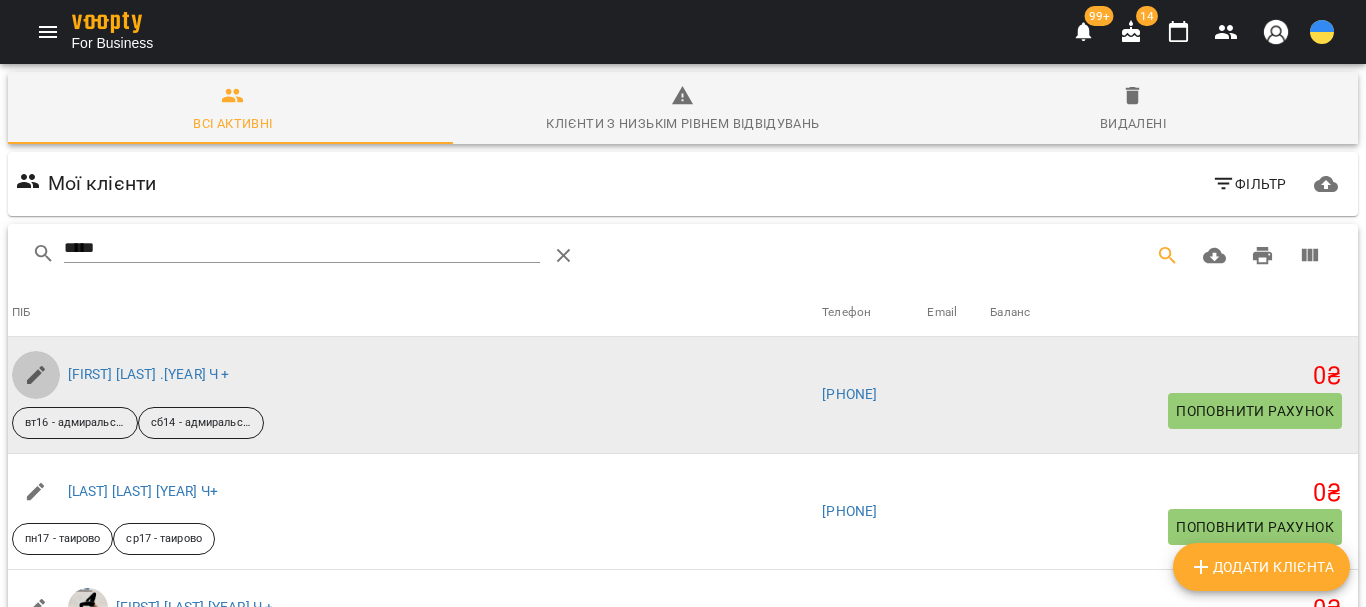 click 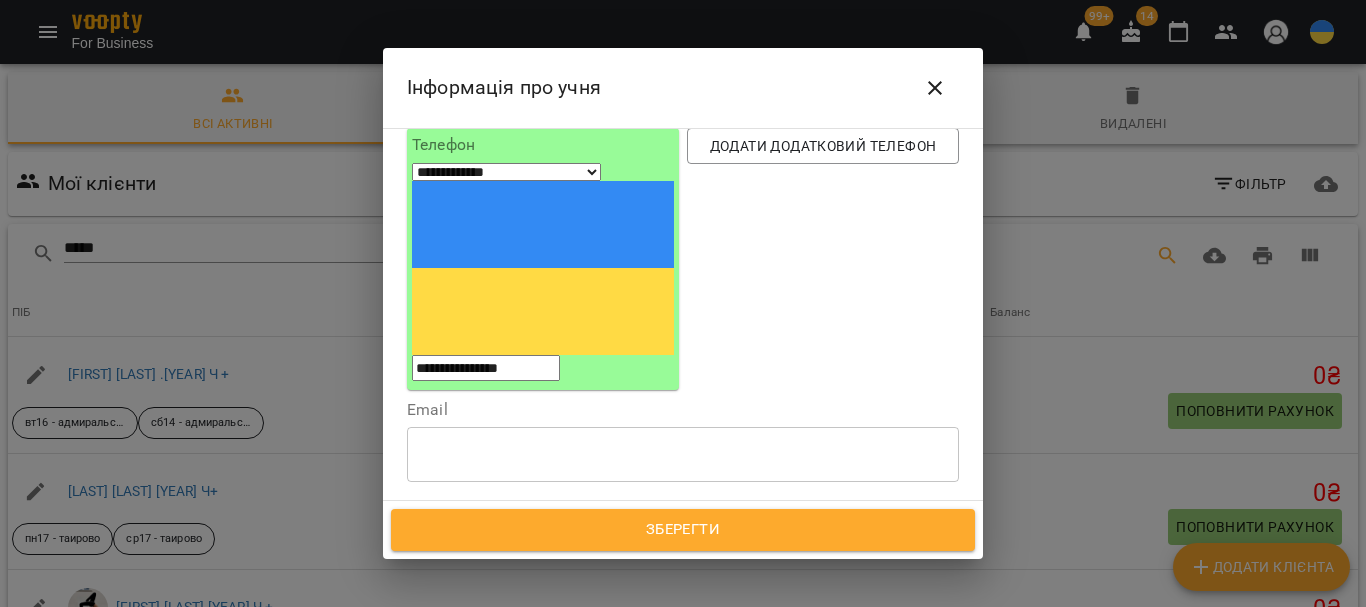 scroll, scrollTop: 200, scrollLeft: 0, axis: vertical 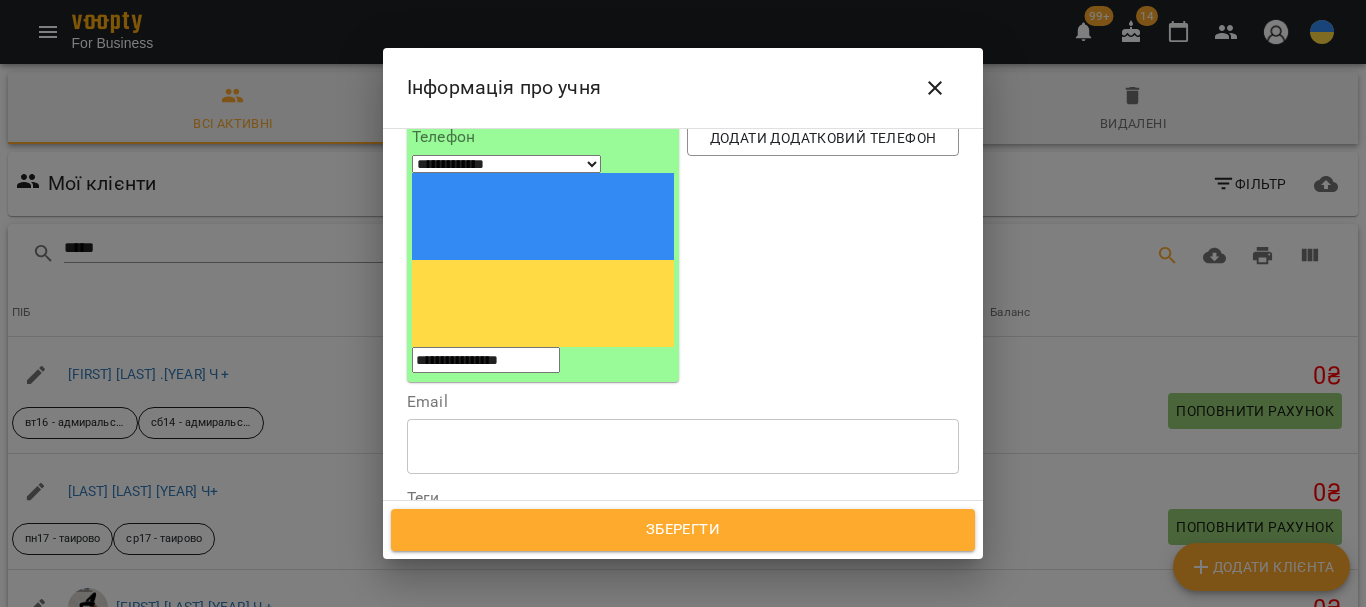 click on "вт16 - адмиральский сб14 - адмиральский" at bounding box center [646, 532] 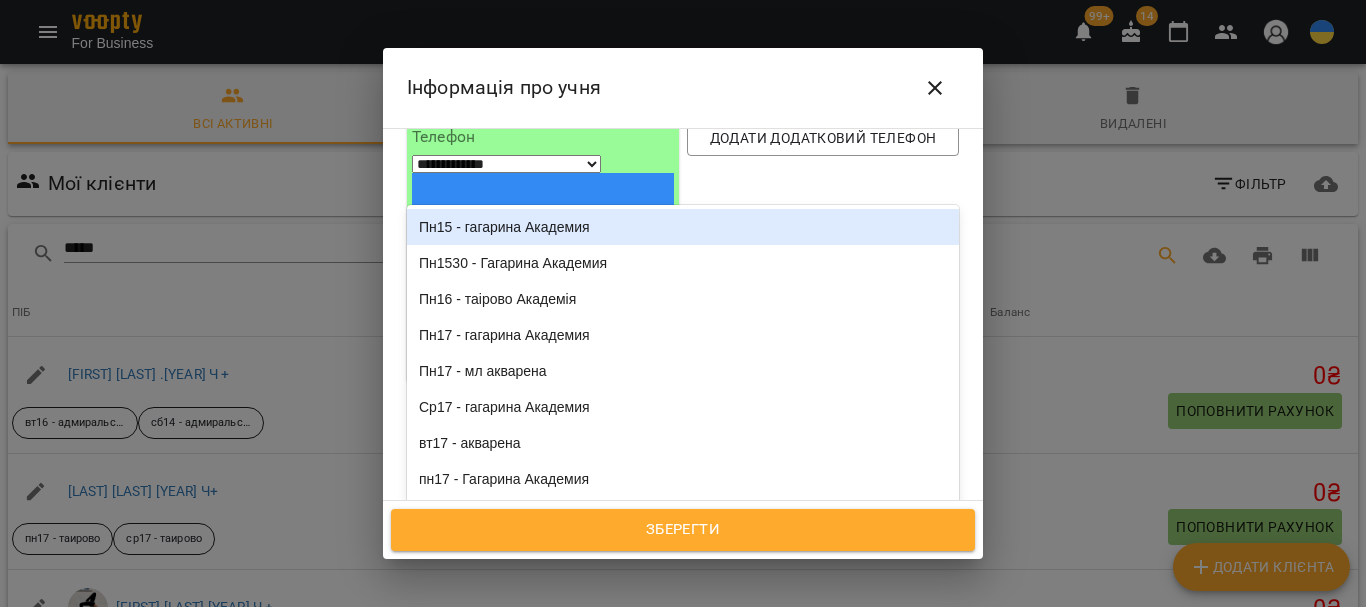 type on "***" 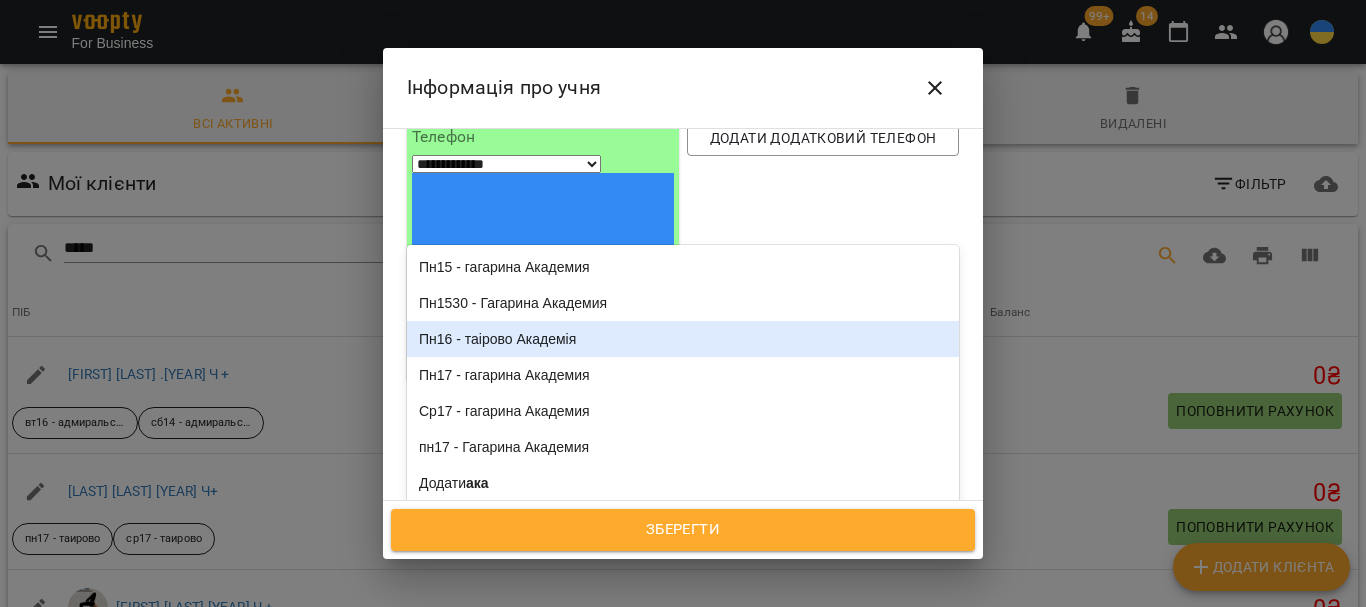 click on "Пн16 - таірово Академія" at bounding box center (683, 339) 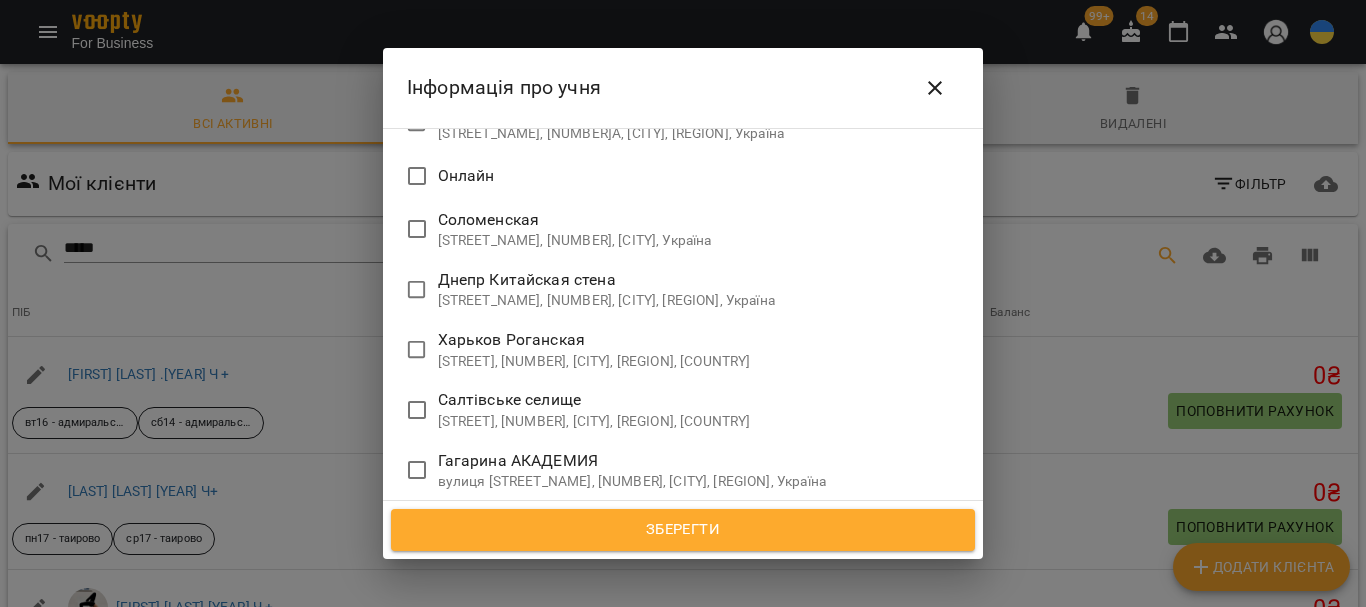 scroll, scrollTop: 3500, scrollLeft: 0, axis: vertical 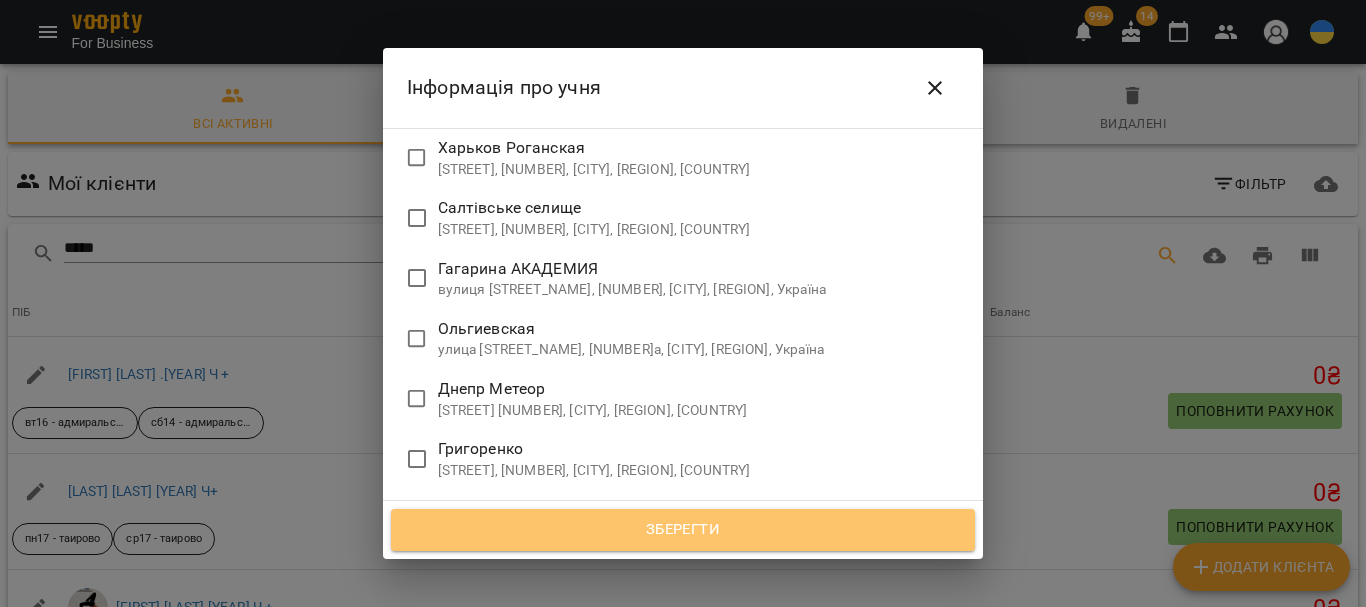 click on "Зберегти" at bounding box center [683, 530] 